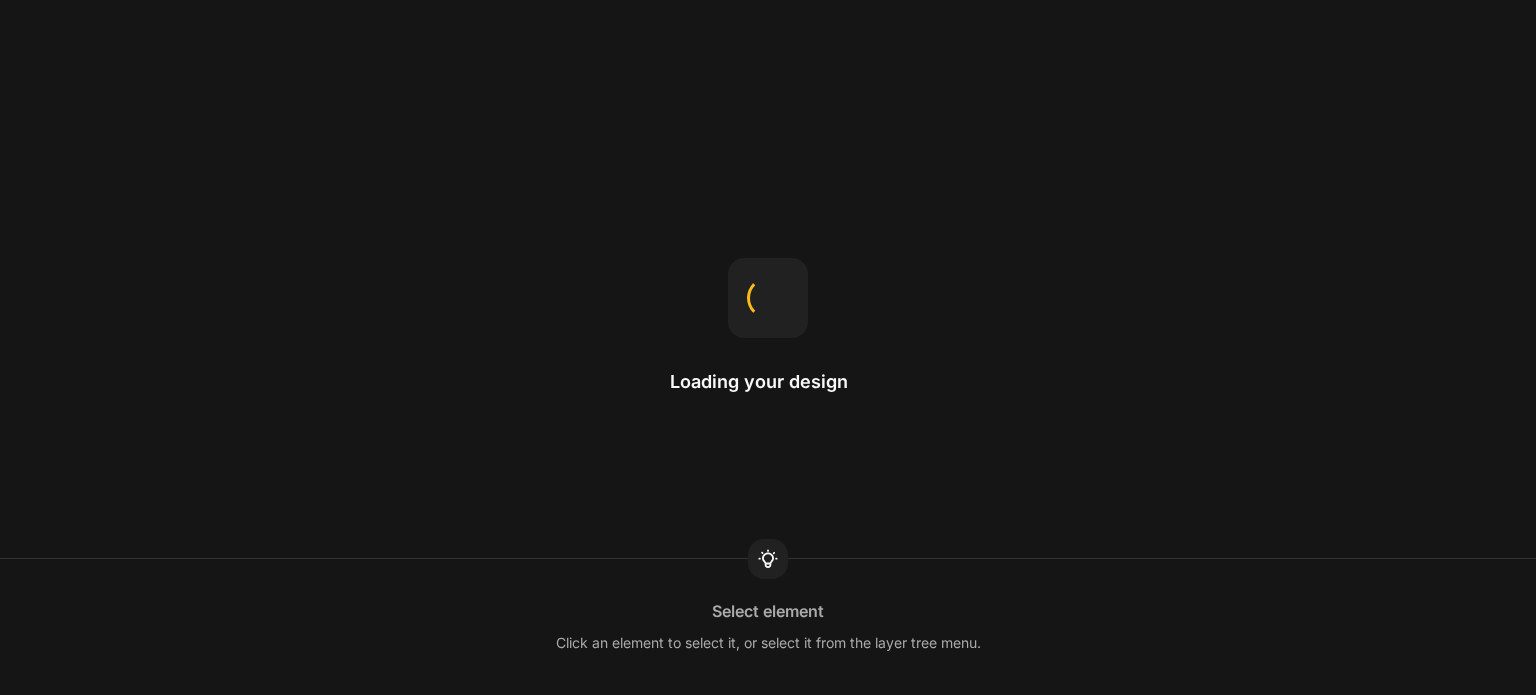 scroll, scrollTop: 0, scrollLeft: 0, axis: both 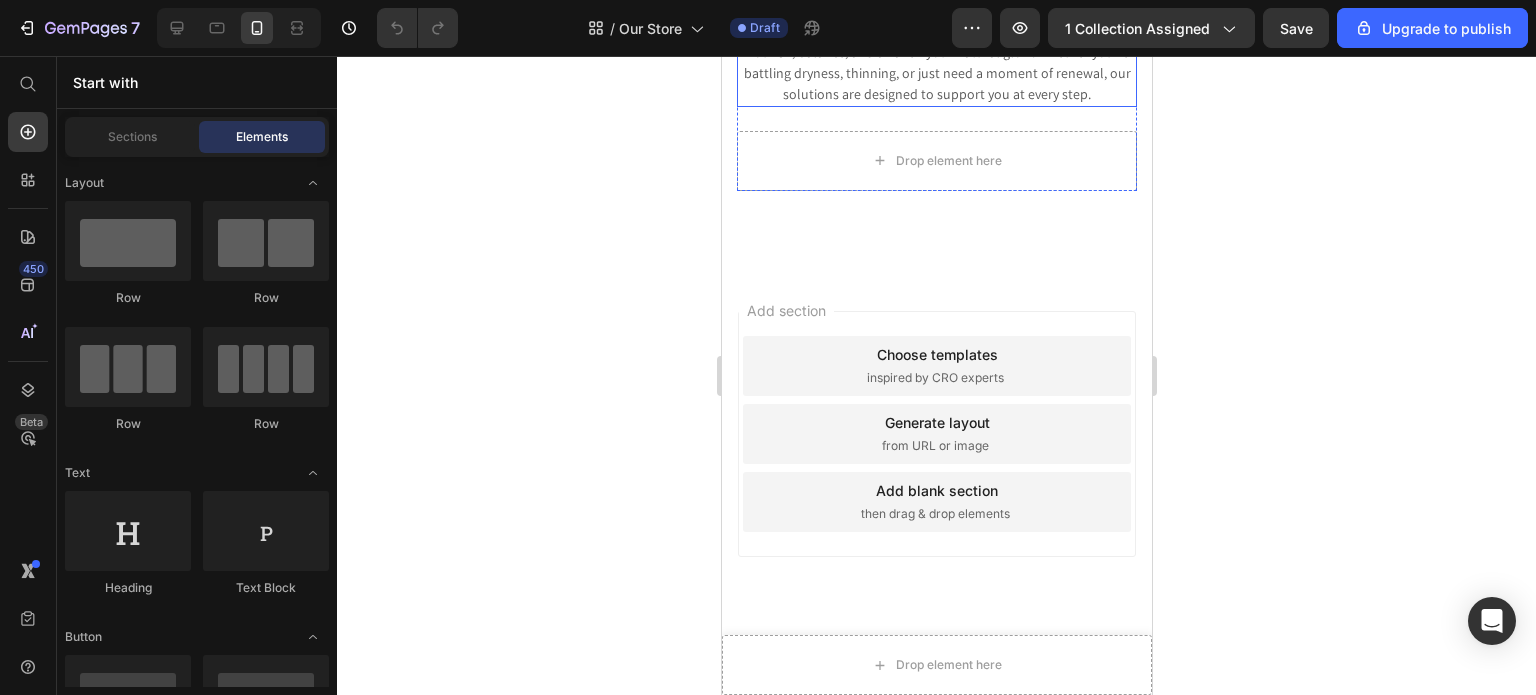 click on "We offer transformative hair and scalp treatments, personalized to nourish, balance, and awaken your natural glow. Whether you're battling dryness, thinning, or just need a moment of renewal, our solutions are designed to support you at every step." at bounding box center (936, 63) 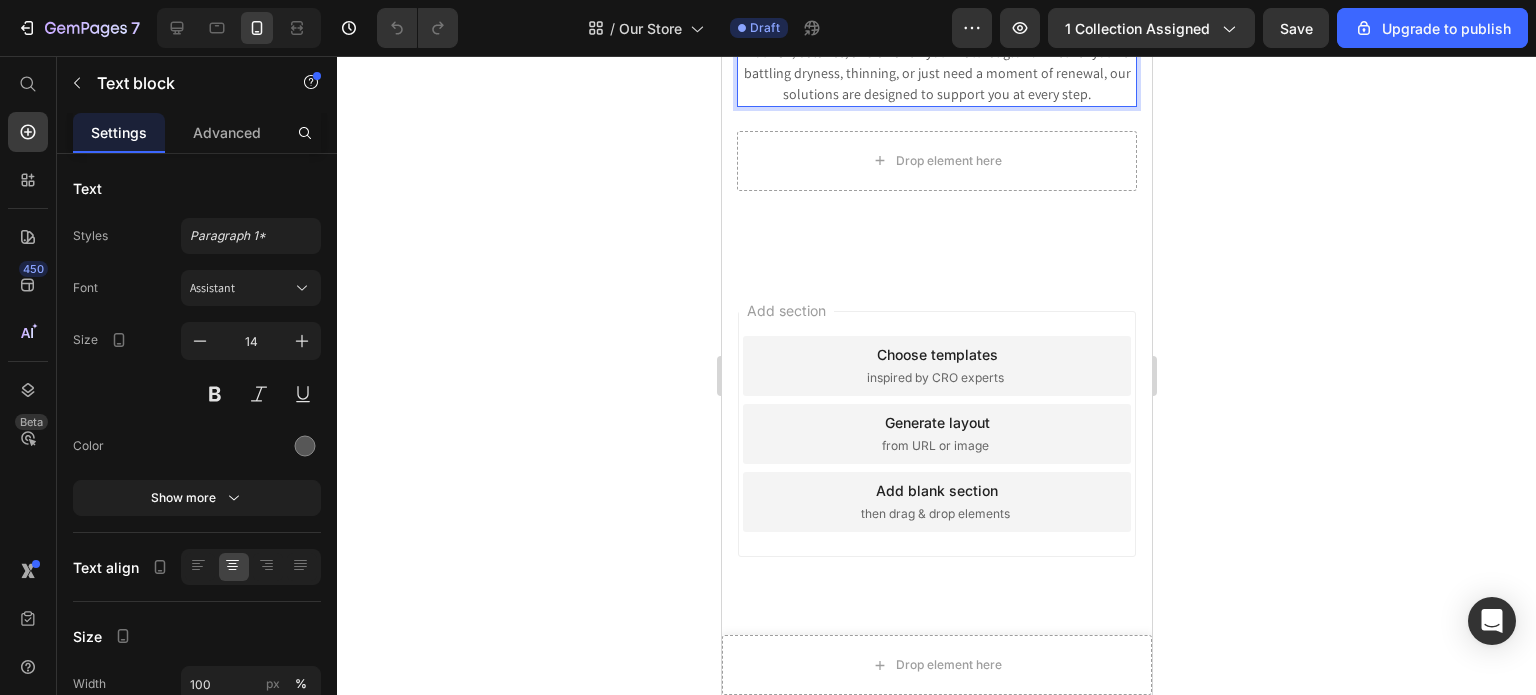 click on "We offer transformative hair and scalp treatments, personalized to nourish, balance, and awaken your natural glow. Whether you're battling dryness, thinning, or just need a moment of renewal, our solutions are designed to support you at every step." at bounding box center (936, 63) 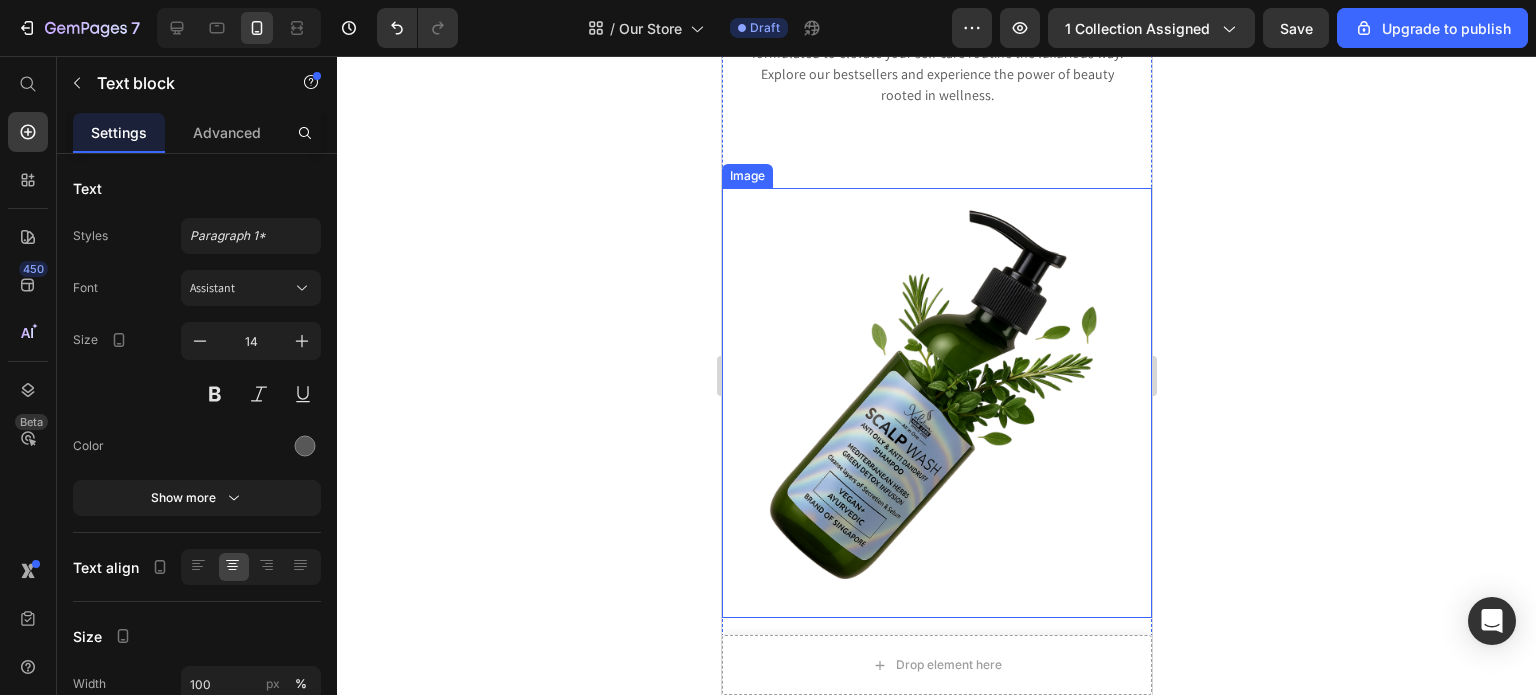 scroll, scrollTop: 0, scrollLeft: 0, axis: both 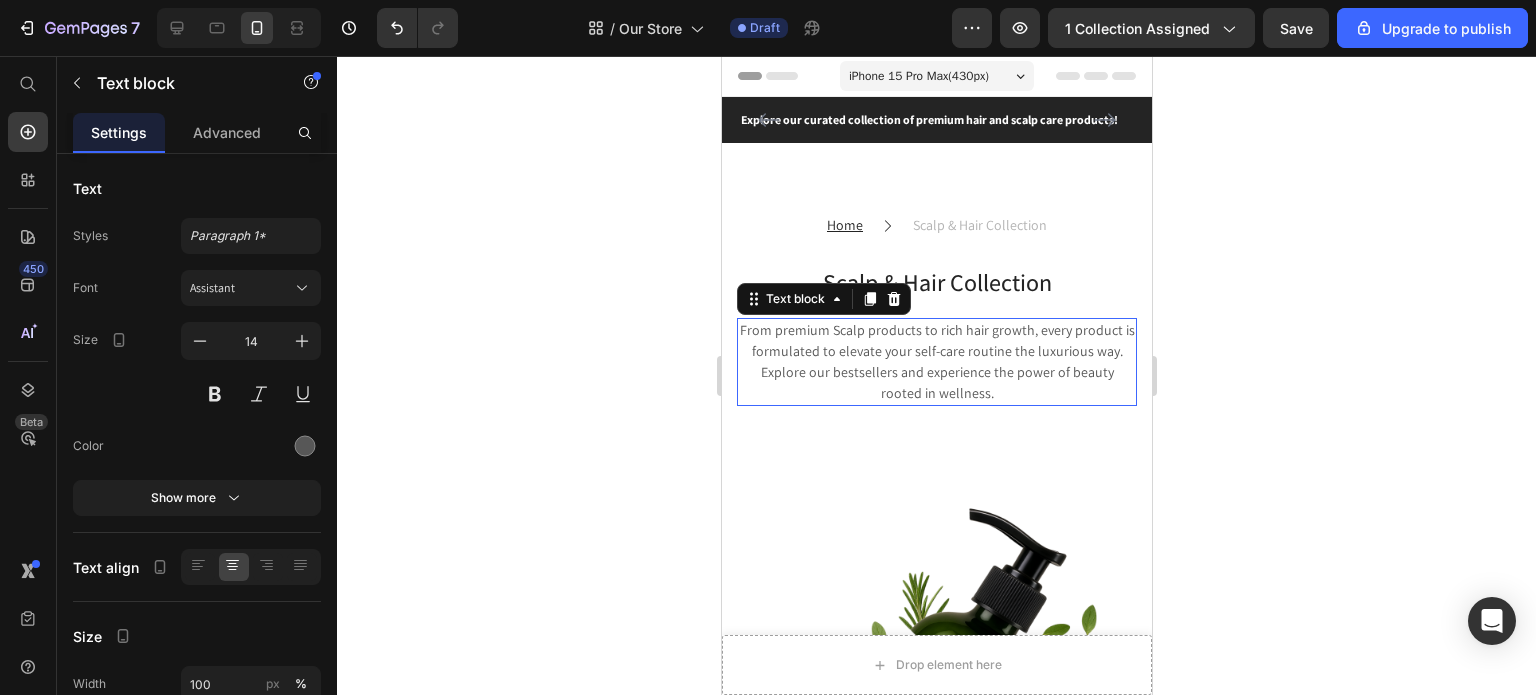 click on "Explore our bestsellers and experience the power of beauty rooted in wellness." at bounding box center (936, 383) 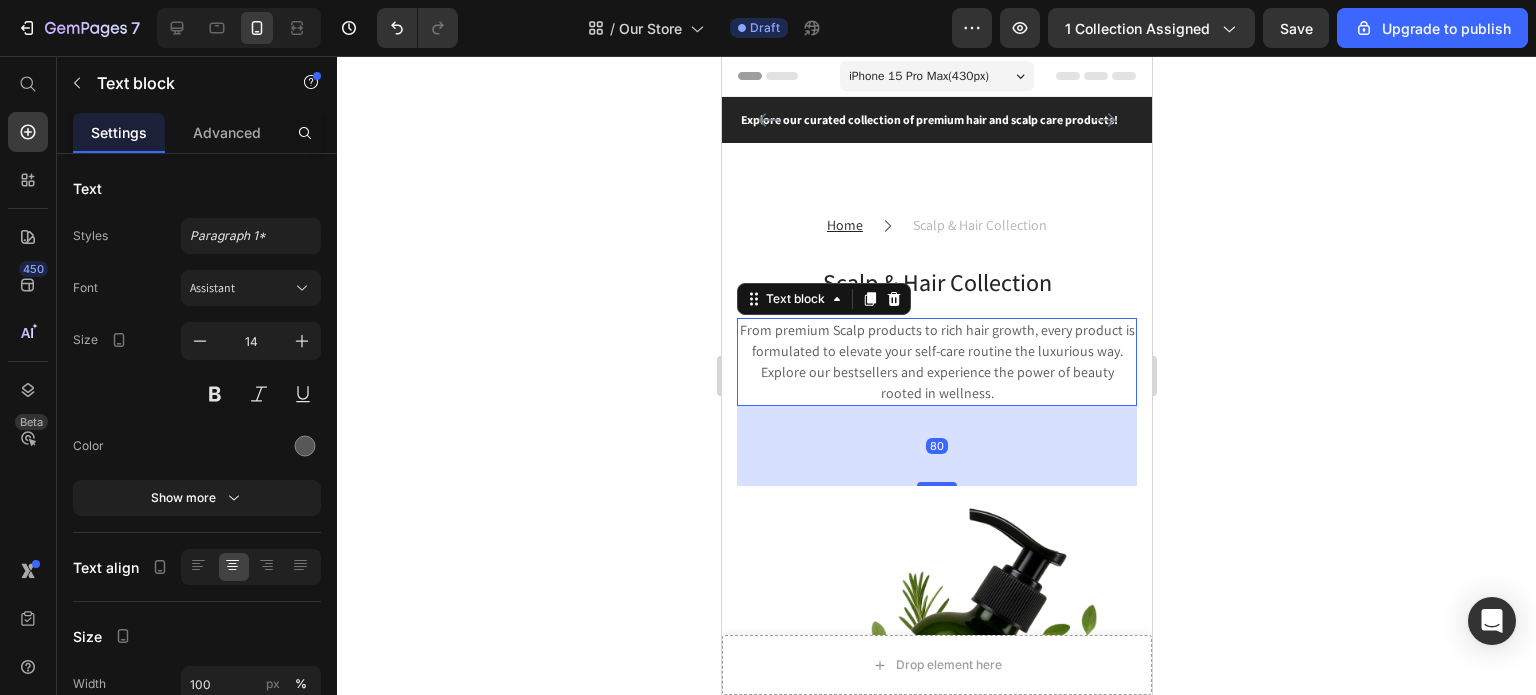 click on "Explore our bestsellers and experience the power of beauty rooted in wellness." at bounding box center (936, 383) 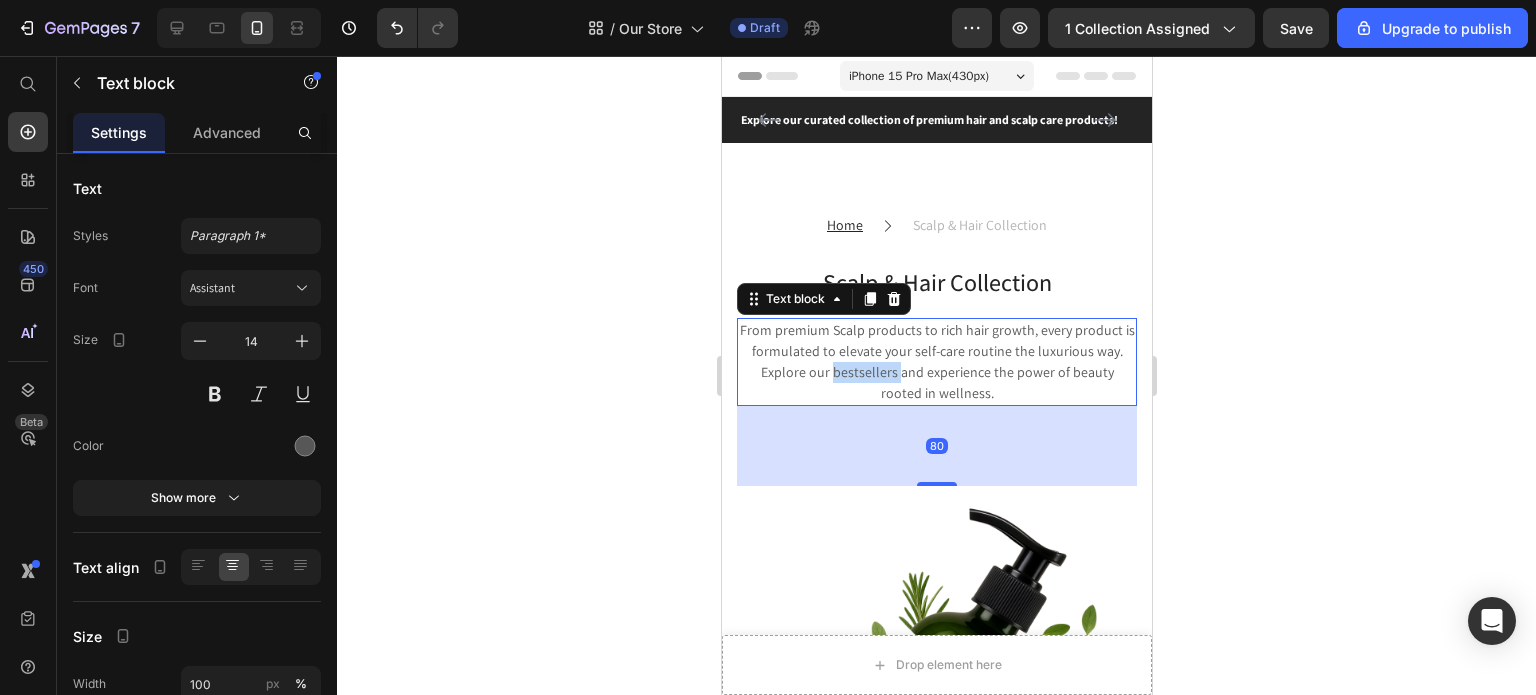 click on "Explore our bestsellers and experience the power of beauty rooted in wellness." at bounding box center (936, 383) 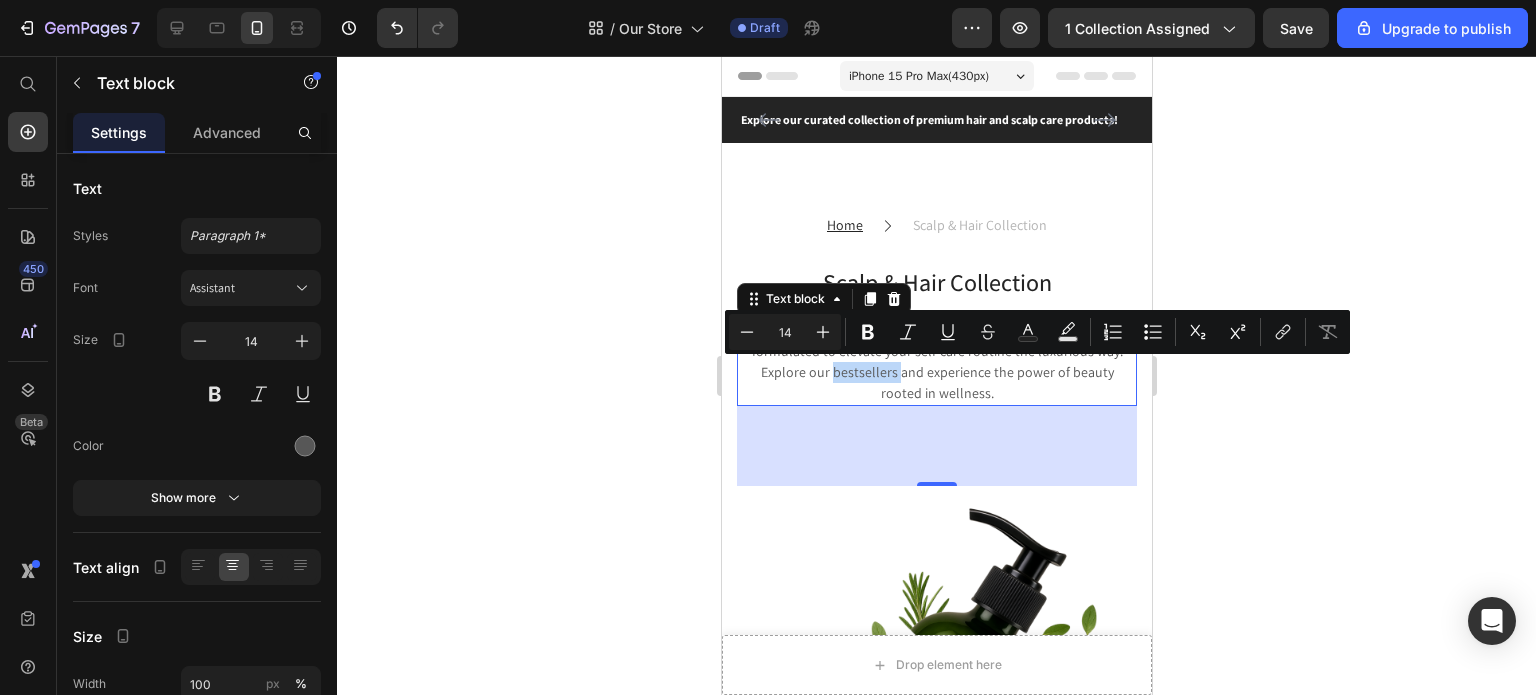 click on "Explore our bestsellers and experience the power of beauty rooted in wellness." at bounding box center (936, 383) 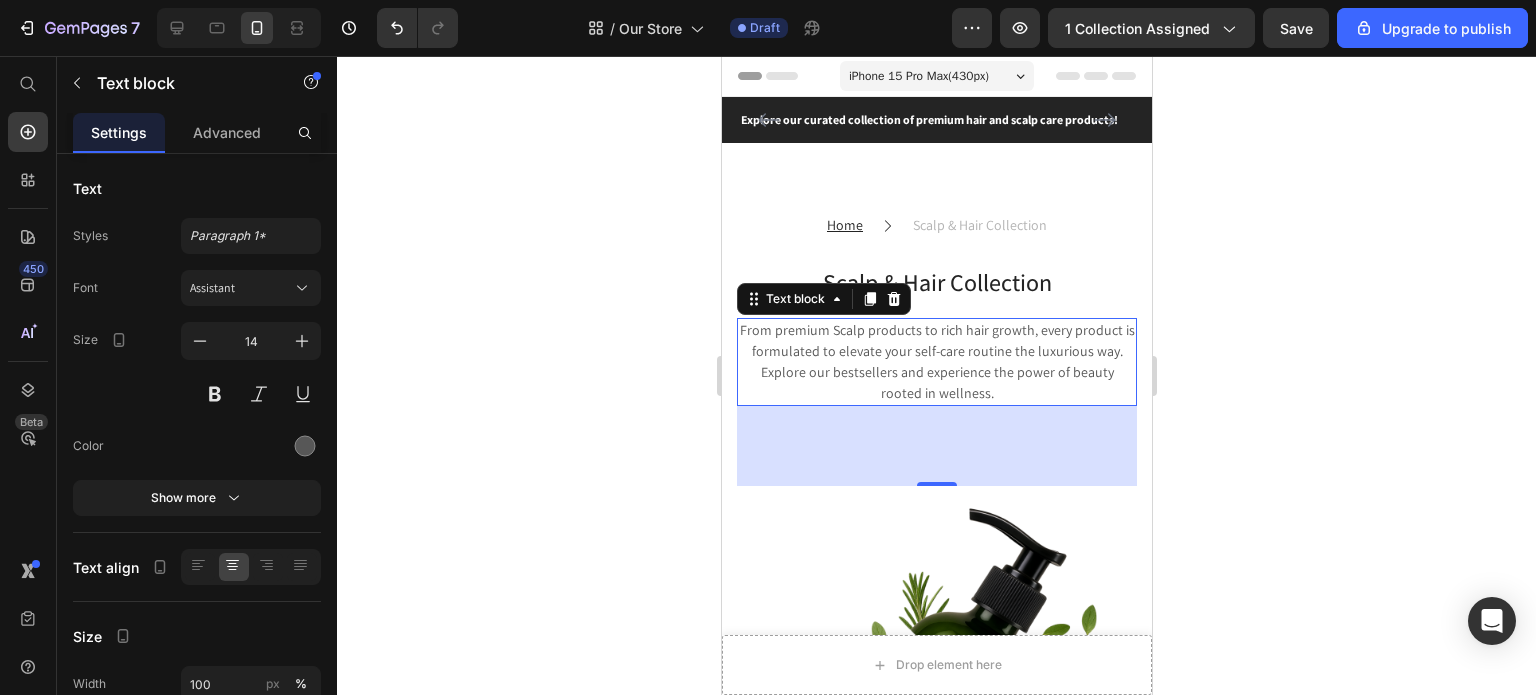 click on "Explore our bestsellers and experience the power of beauty rooted in wellness." at bounding box center (936, 383) 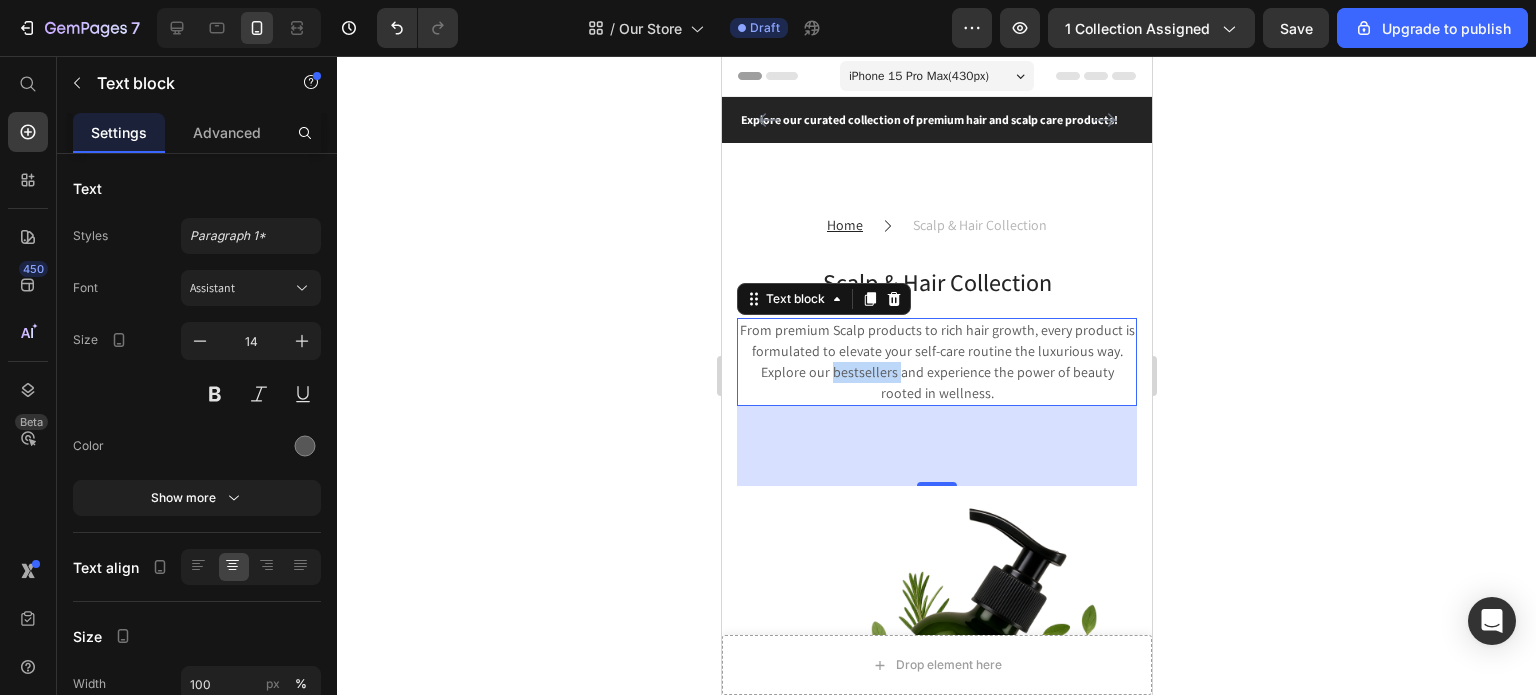click on "Explore our bestsellers and experience the power of beauty rooted in wellness." at bounding box center (936, 383) 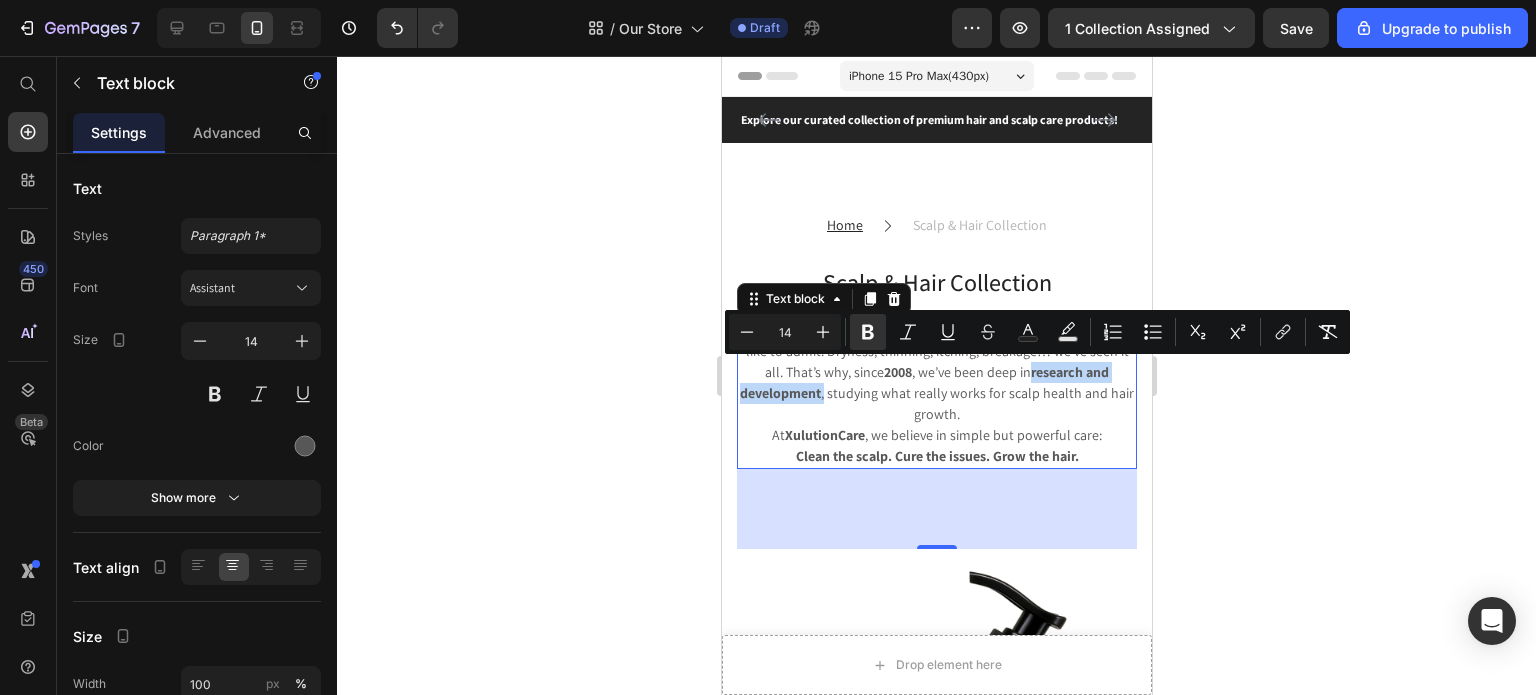 drag, startPoint x: 1025, startPoint y: 371, endPoint x: 833, endPoint y: 399, distance: 194.03093 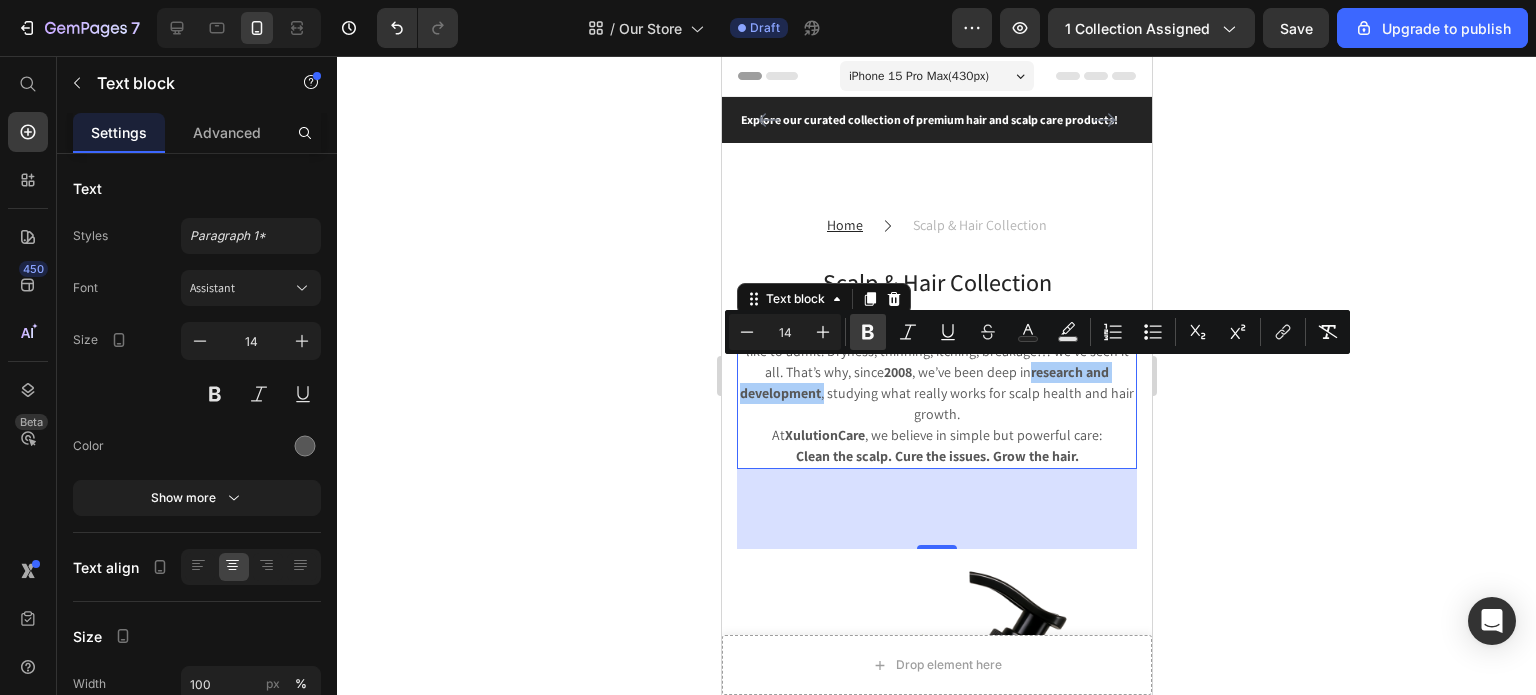click on "Bold" at bounding box center (868, 332) 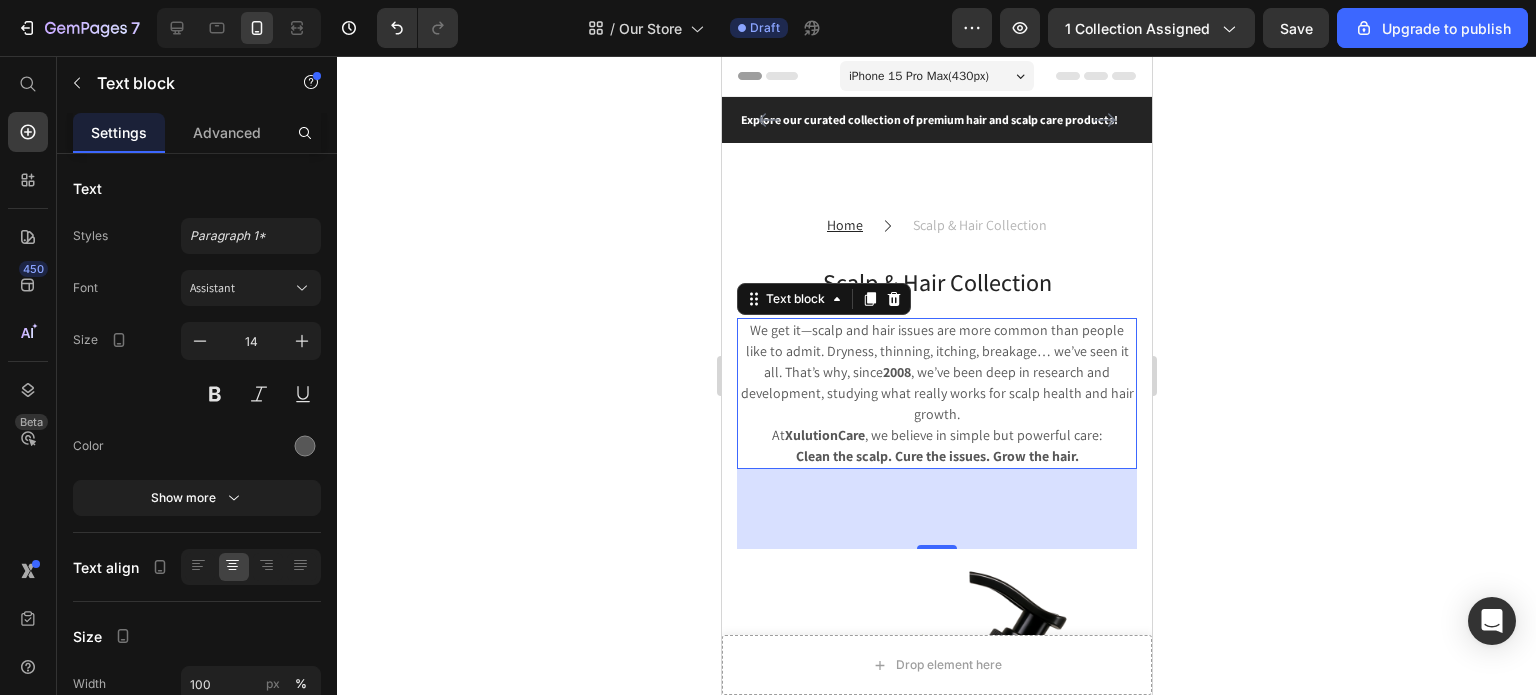 click on "Clean the scalp. Cure the issues. Grow the hair." at bounding box center [936, 456] 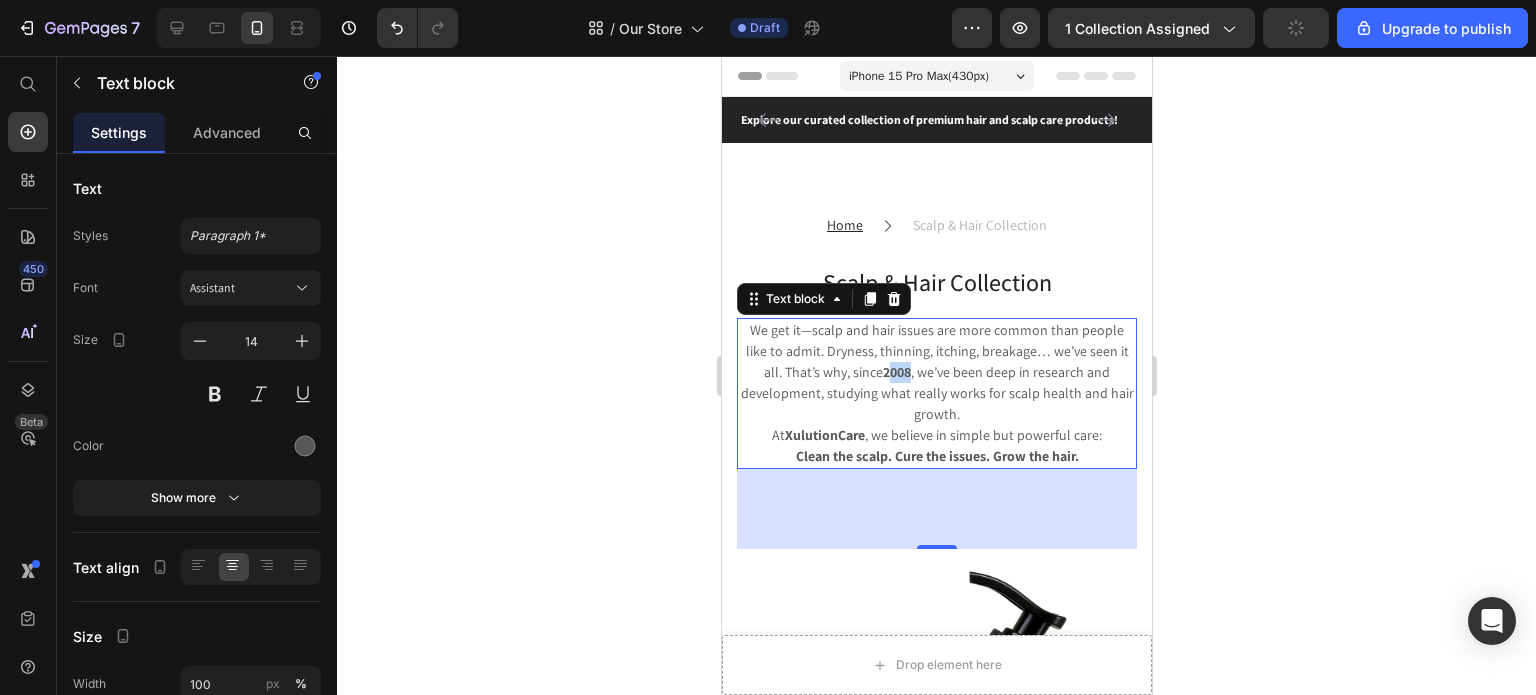 drag, startPoint x: 906, startPoint y: 367, endPoint x: 883, endPoint y: 376, distance: 24.698177 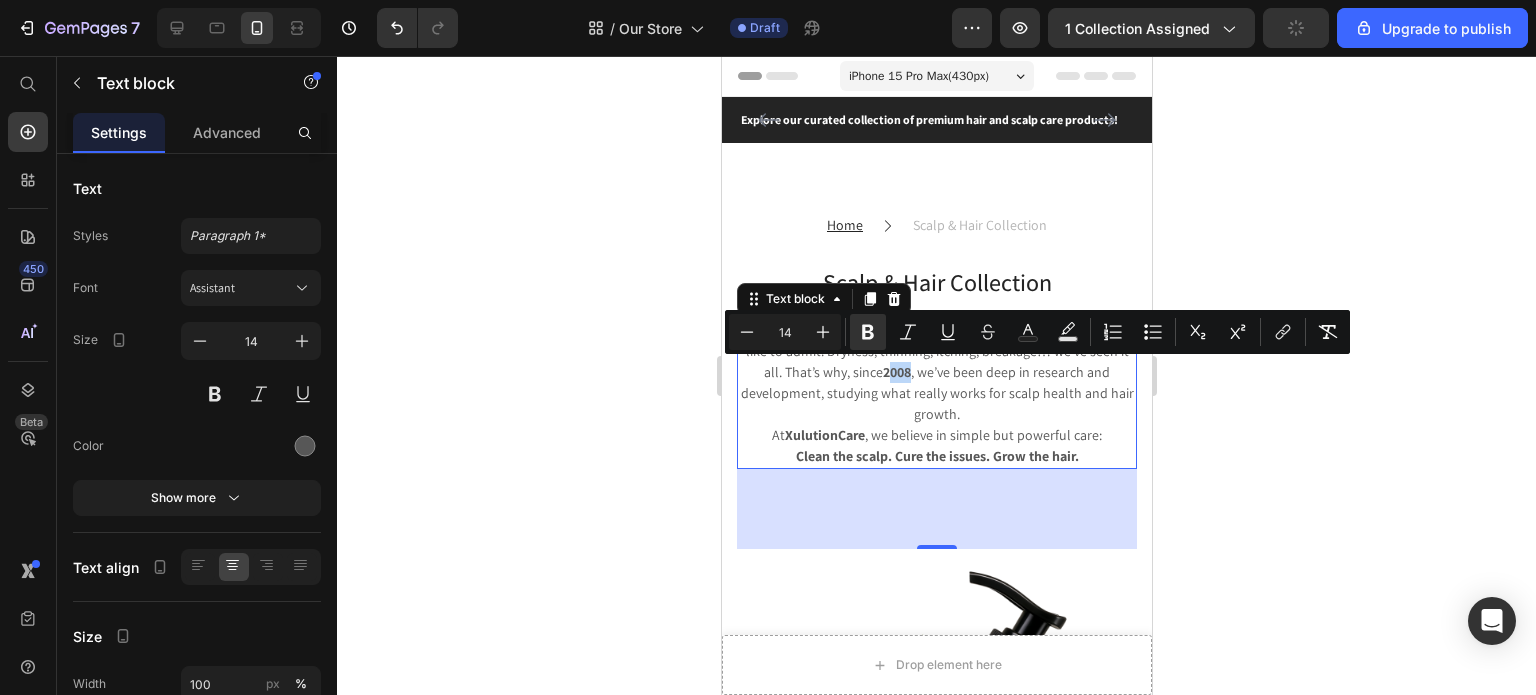 click on "2008" at bounding box center (896, 372) 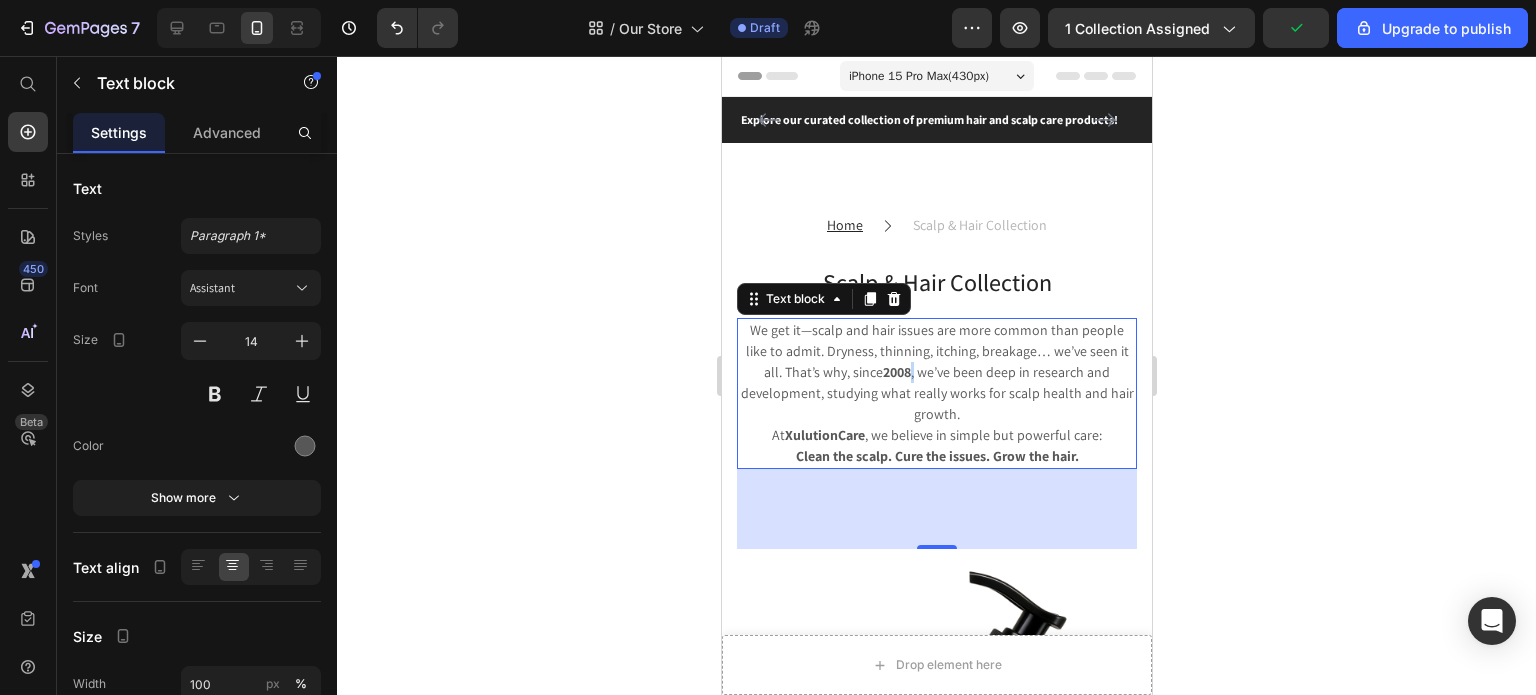 click on "We get it—scalp and hair issues are more common than people like to admit. Dryness, thinning, itching, breakage… we’ve seen it all. That’s why, since [YEAR], we’ve been deep in research and development, studying what really works for scalp health and hair growth." at bounding box center [936, 372] 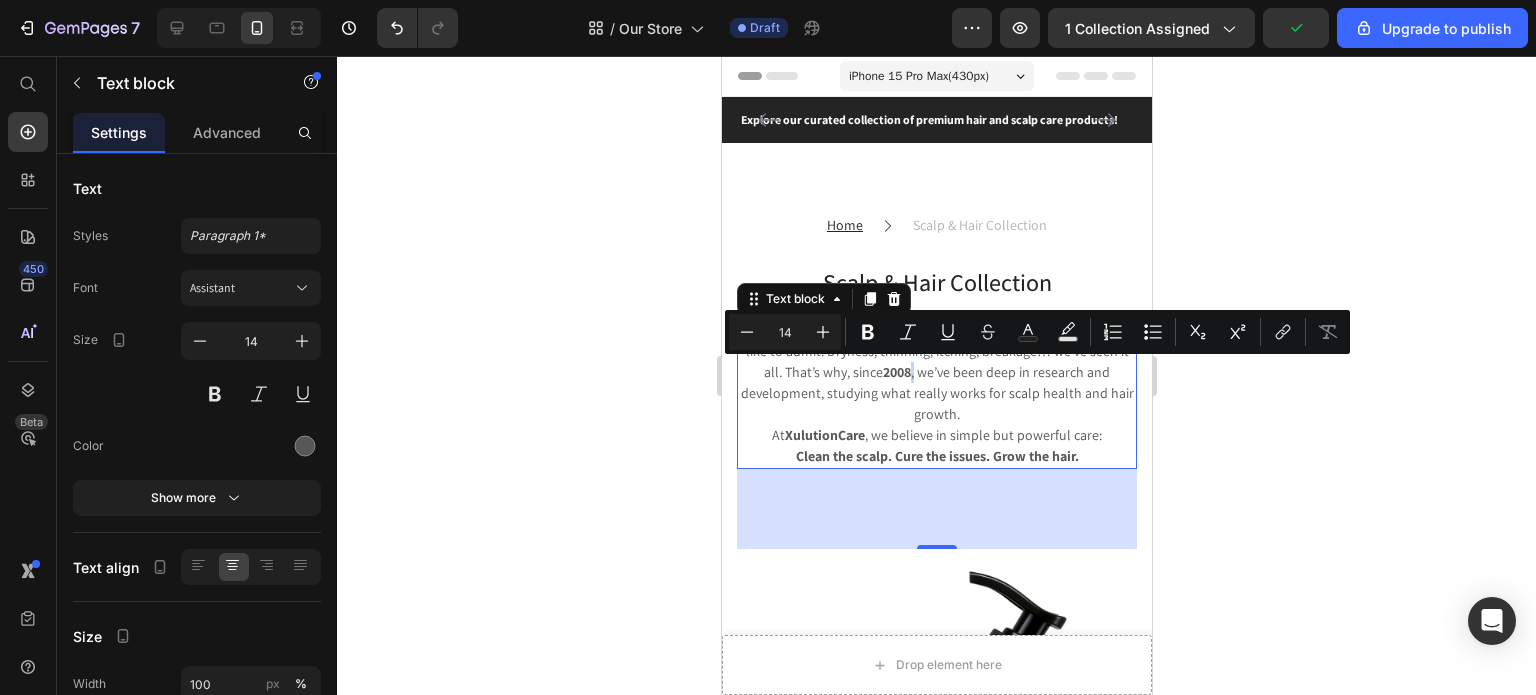 click on "We get it—scalp and hair issues are more common than people like to admit. Dryness, thinning, itching, breakage… we’ve seen it all. That’s why, since [YEAR], we’ve been deep in research and development, studying what really works for scalp health and hair growth." at bounding box center [936, 372] 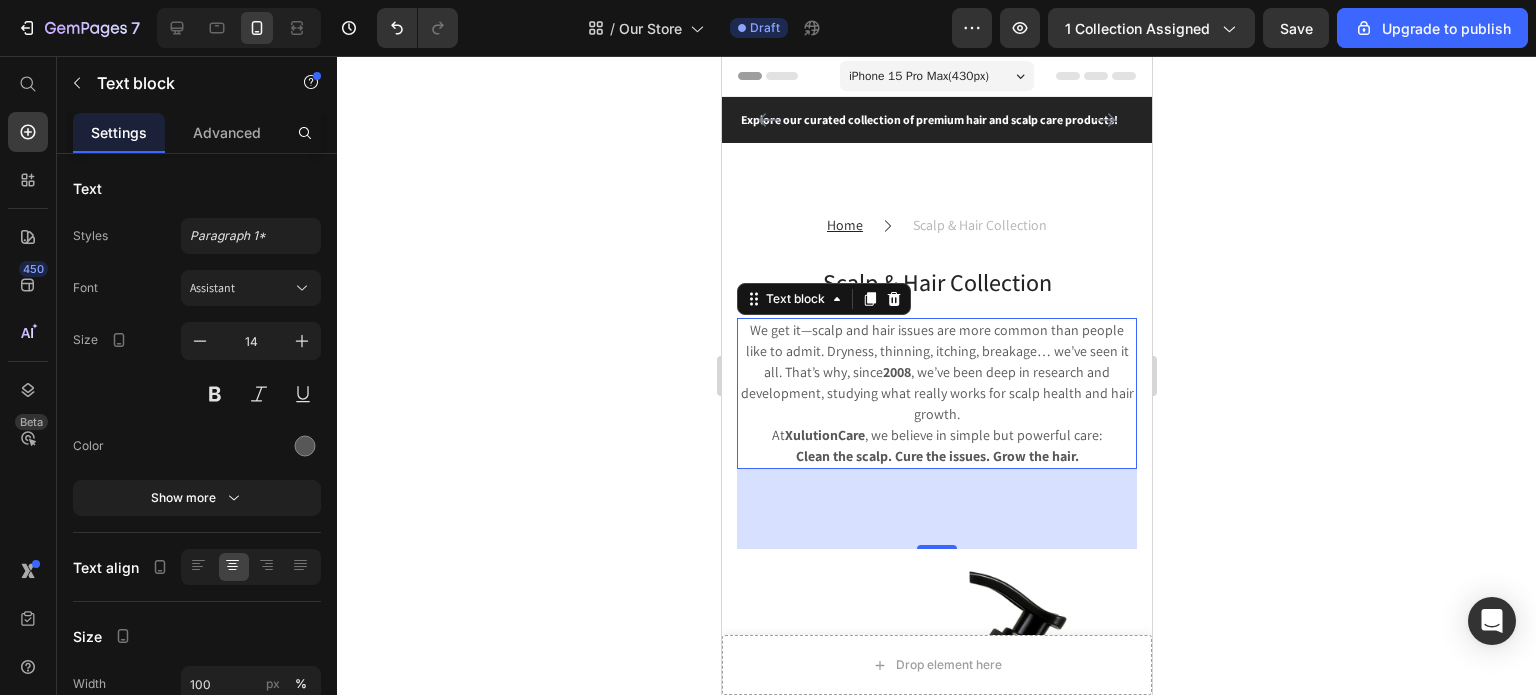 click on "2008" at bounding box center (896, 372) 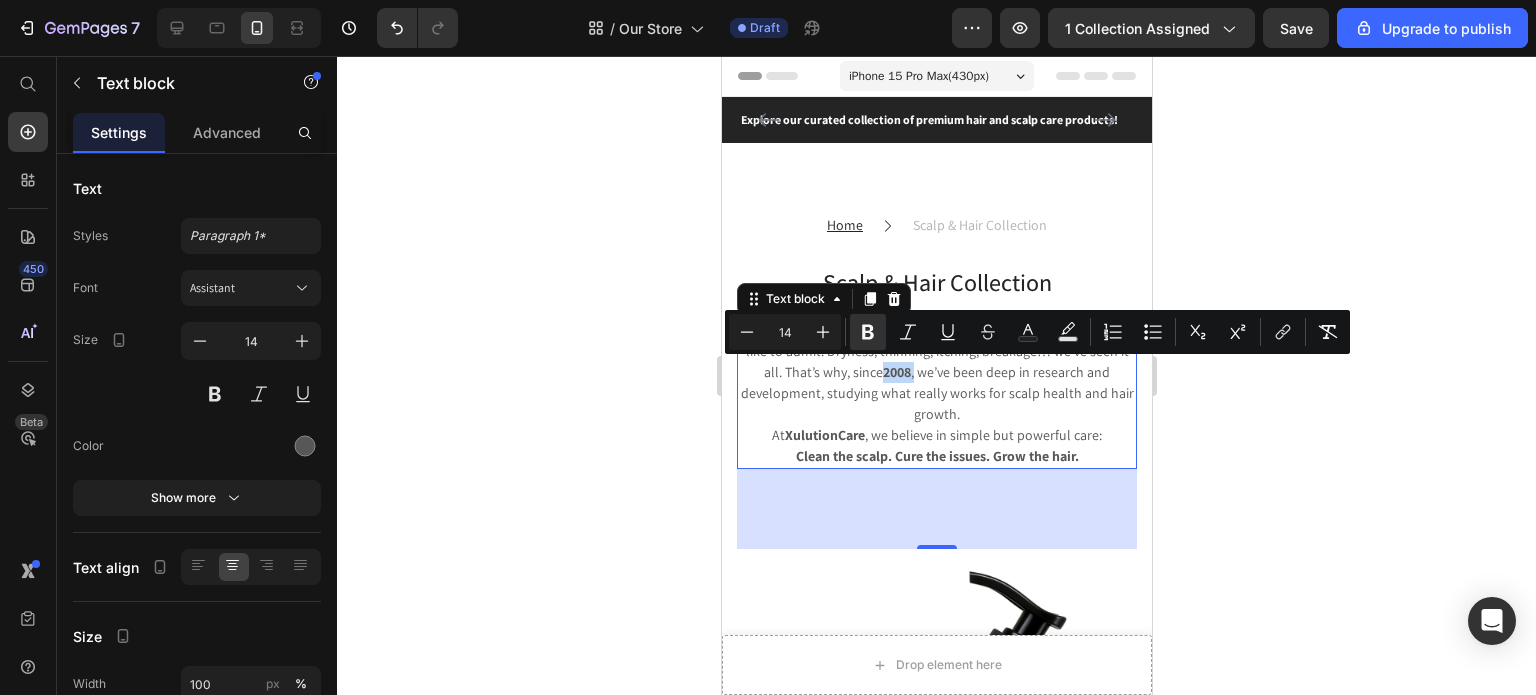 drag, startPoint x: 879, startPoint y: 375, endPoint x: 909, endPoint y: 380, distance: 30.413813 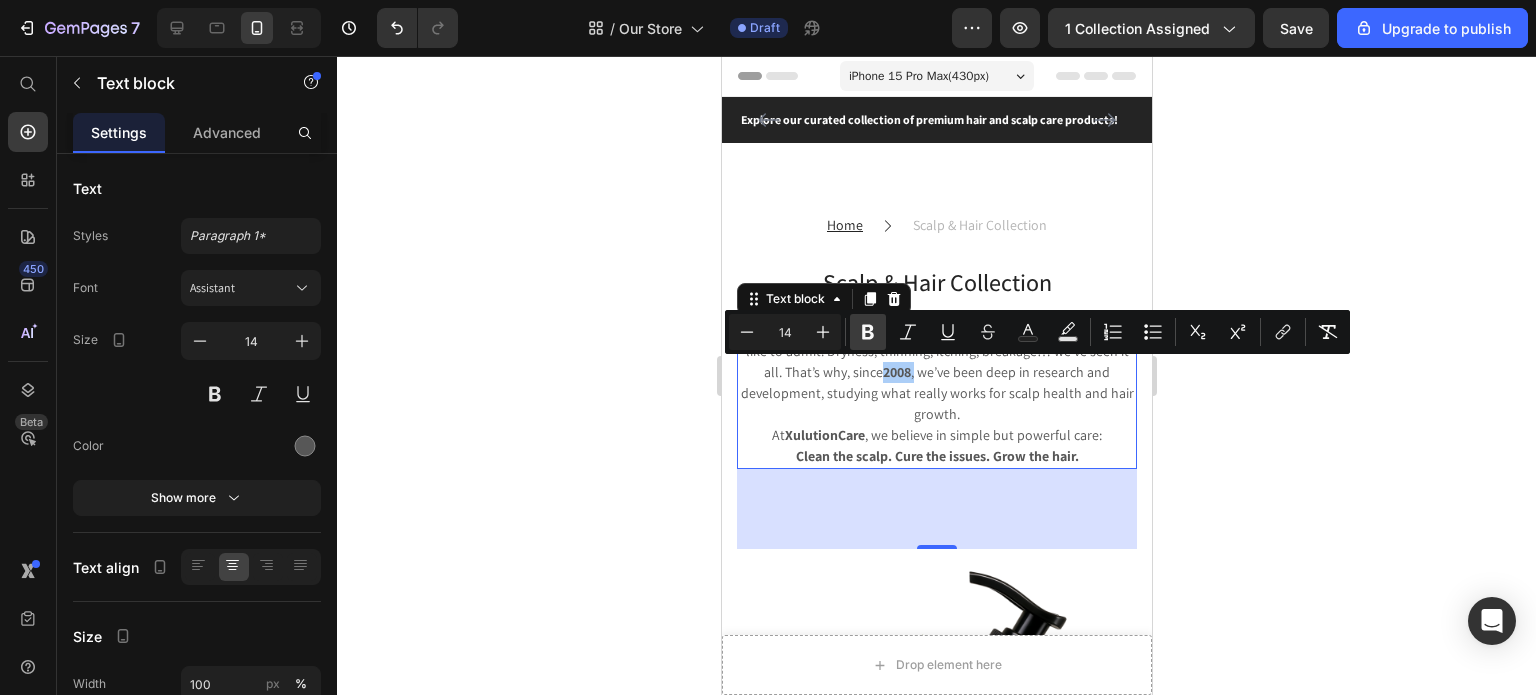 click 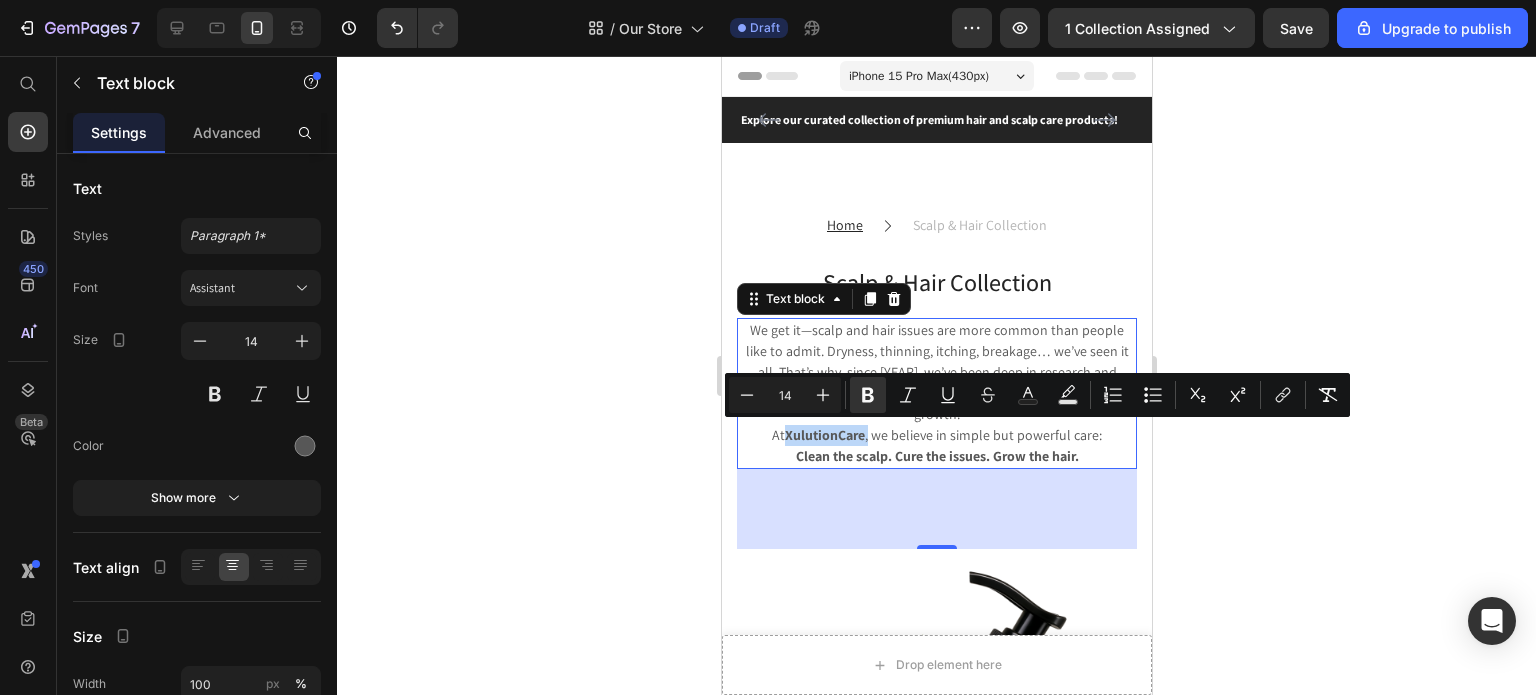 drag, startPoint x: 779, startPoint y: 435, endPoint x: 863, endPoint y: 443, distance: 84.38009 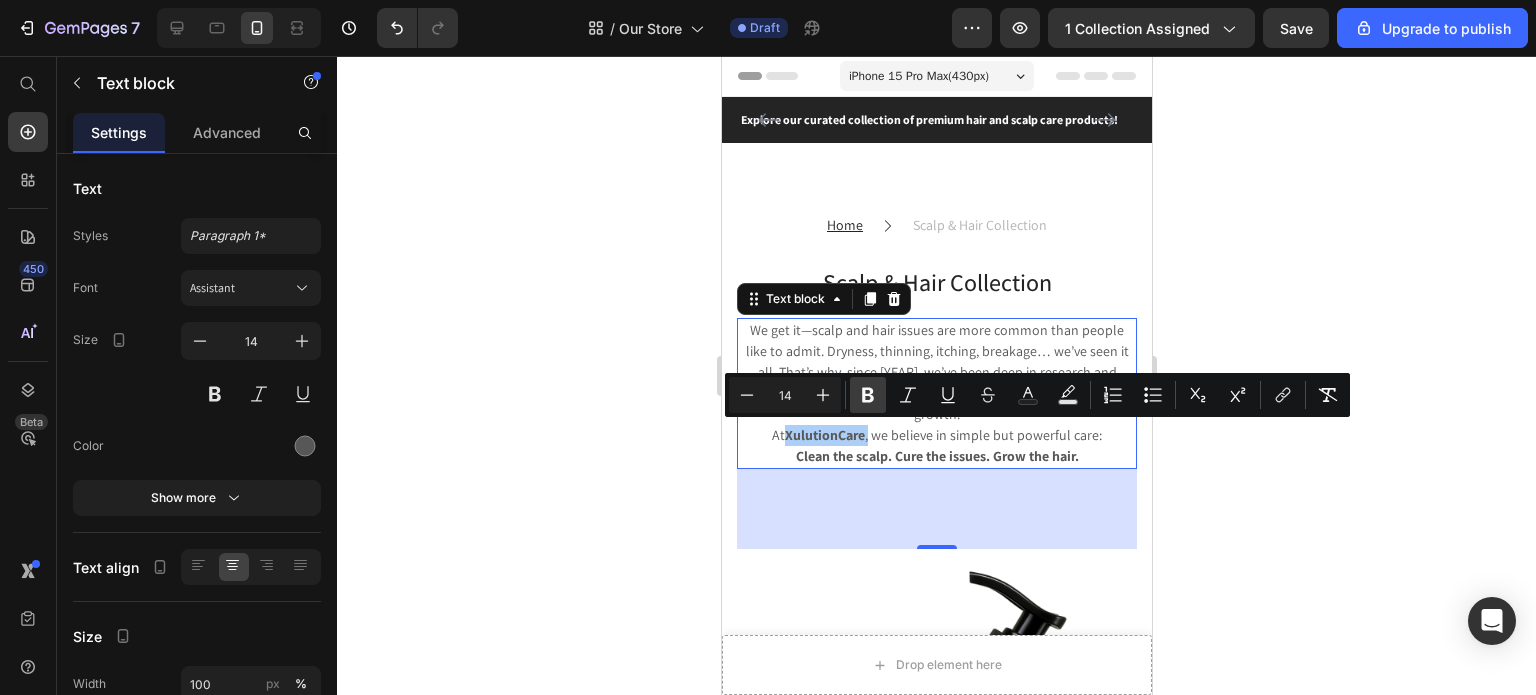 click 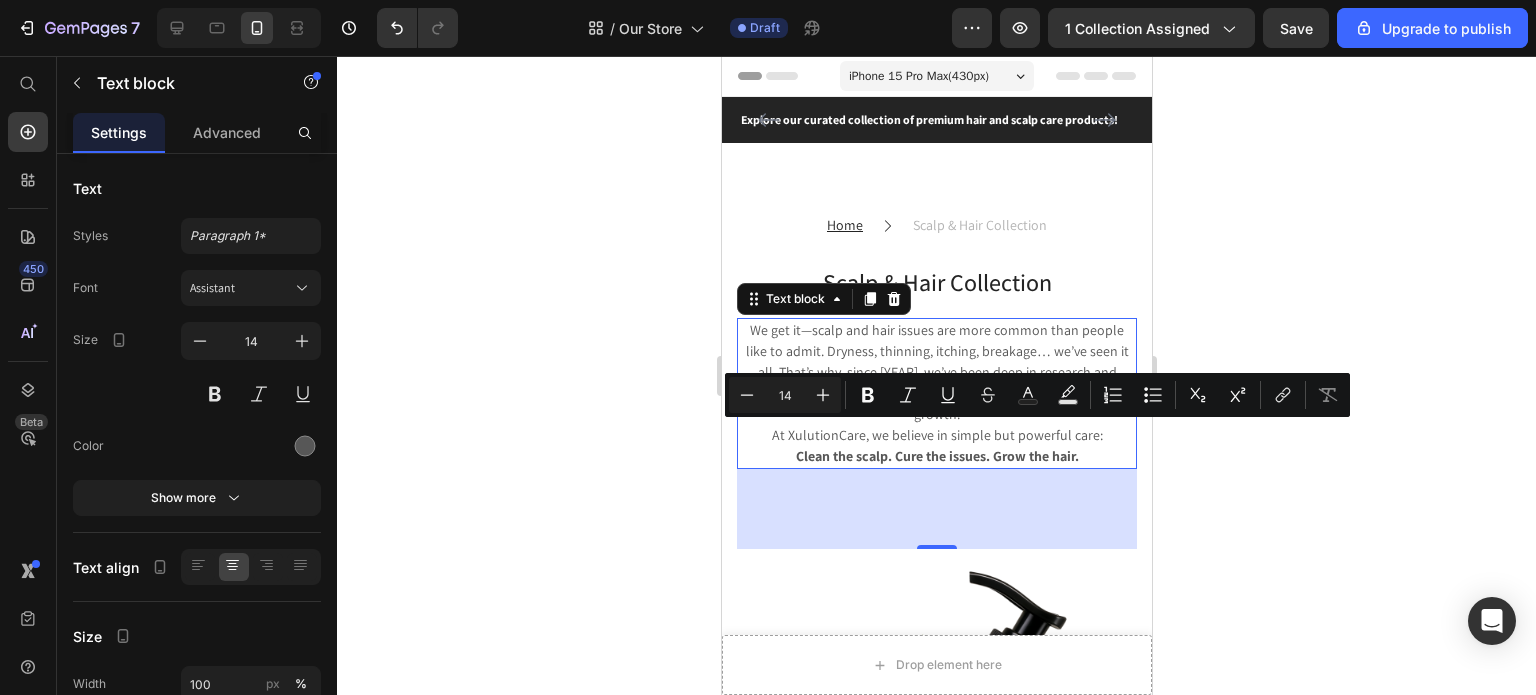 click on "At XulutionCare, we believe in simple but powerful care: Clean the scalp. Cure the issues. Grow the hair." at bounding box center (936, 446) 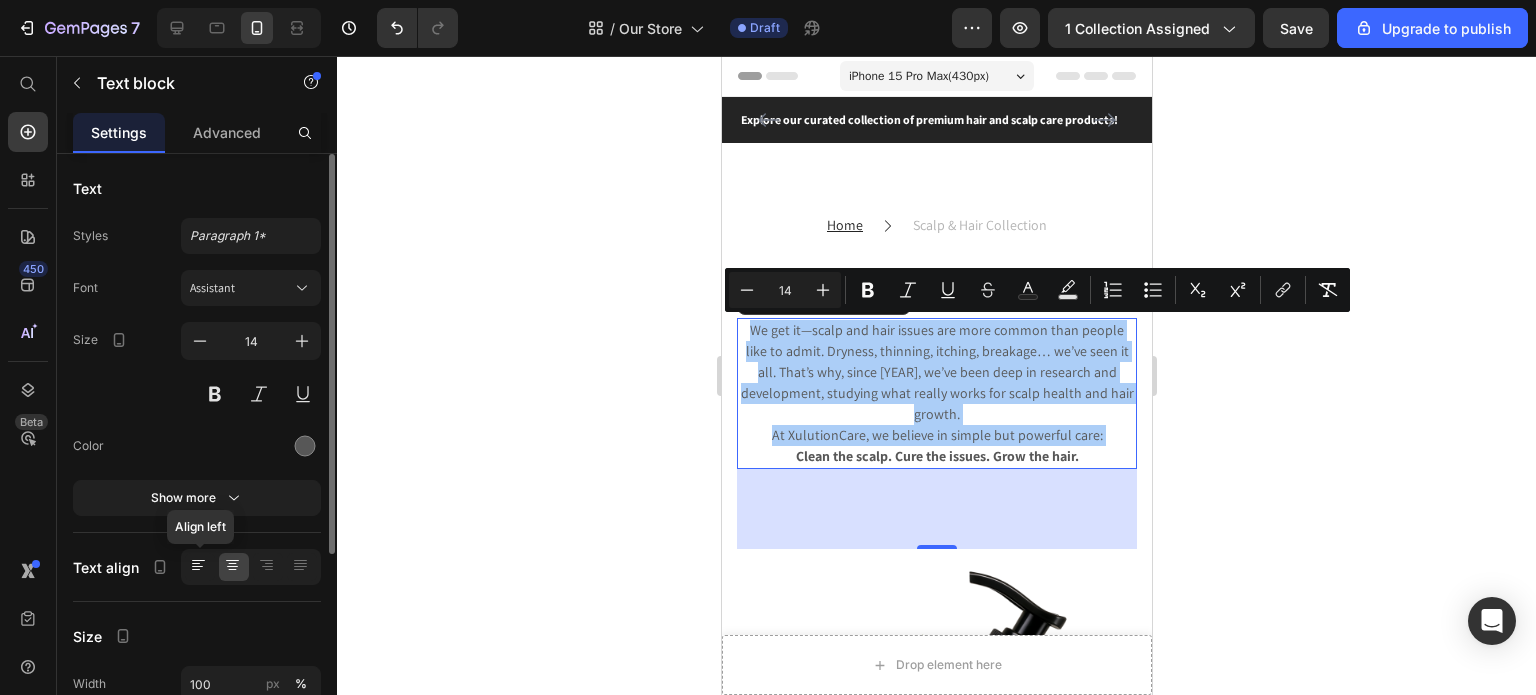 click 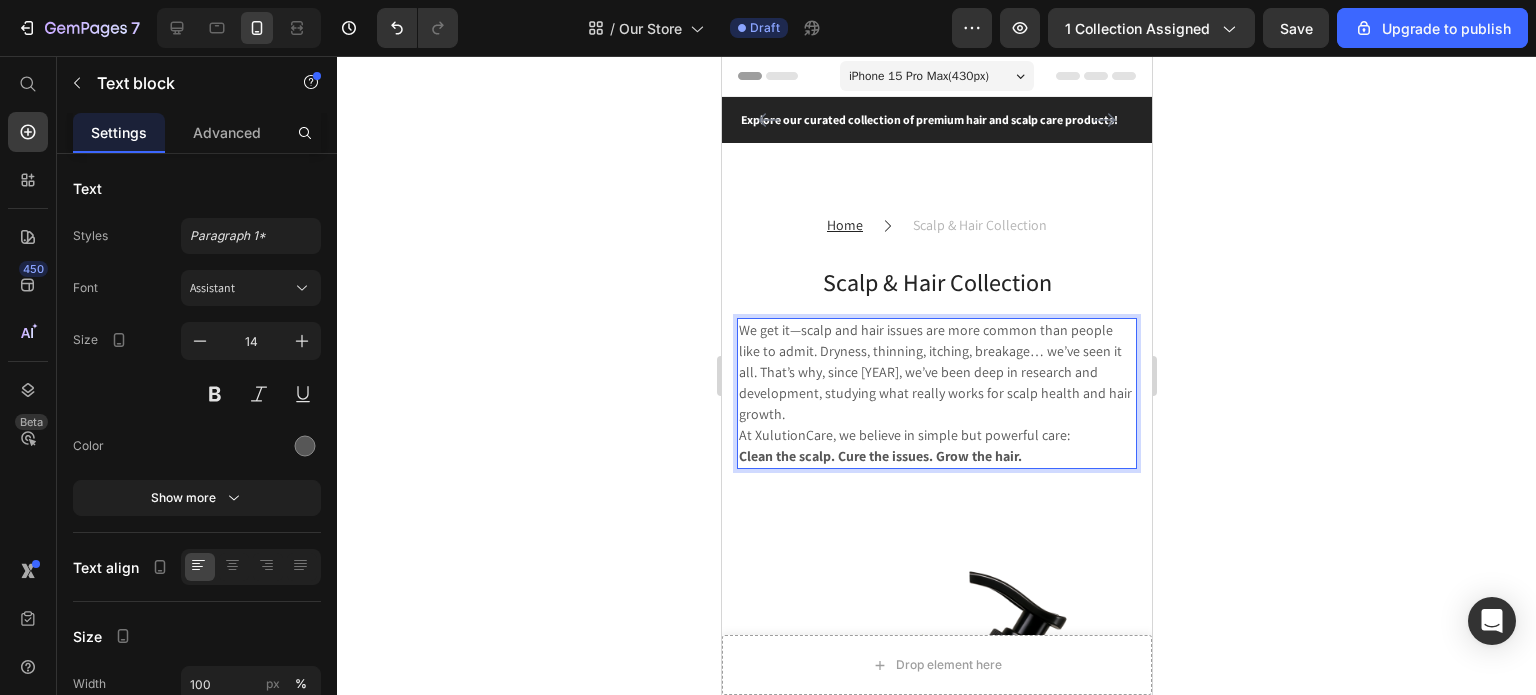 click on "At XulutionCare, we believe in simple but powerful care: Clean the scalp. Cure the issues. Grow the hair." at bounding box center [936, 446] 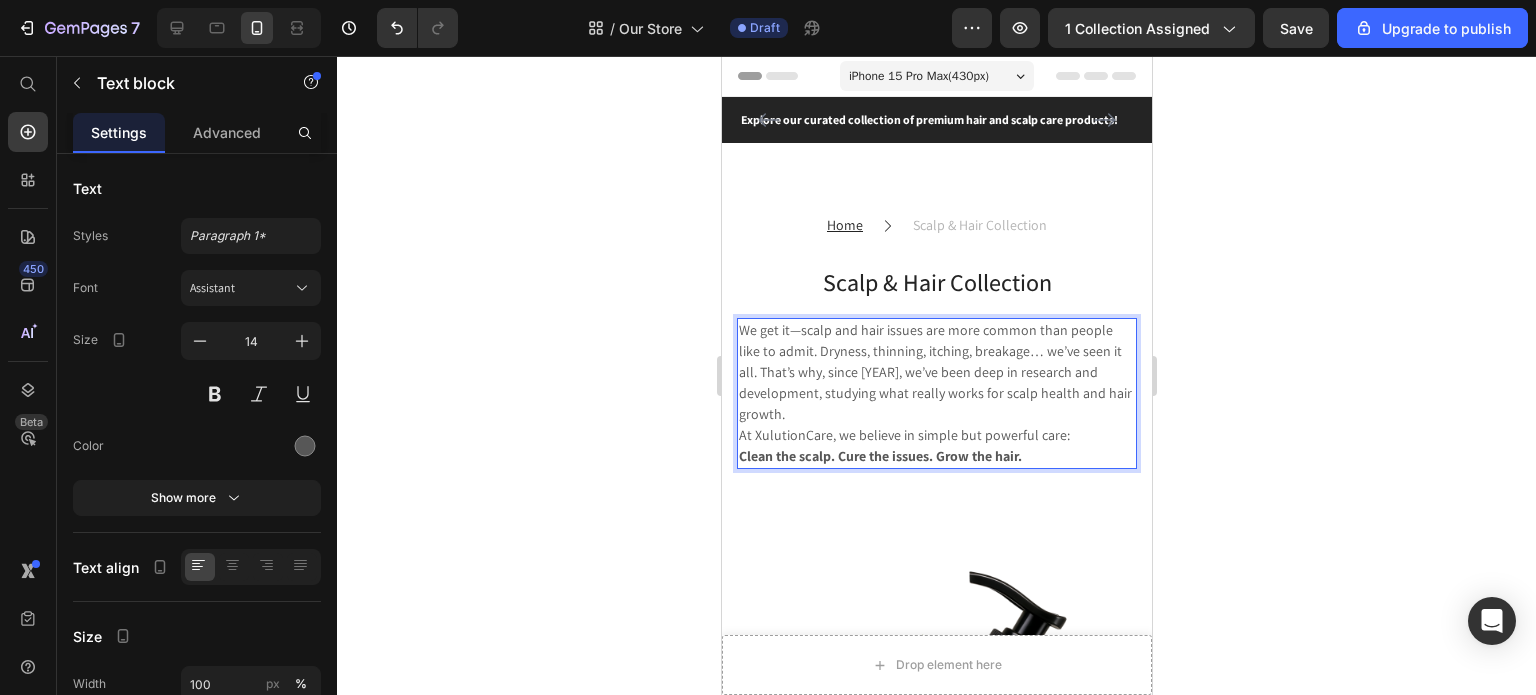 click on "We get it—scalp and hair issues are more common than people like to admit. Dryness, thinning, itching, breakage… we’ve seen it all. That’s why, since [YEAR], we’ve been deep in research and development, studying what really works for scalp health and hair growth." at bounding box center (936, 372) 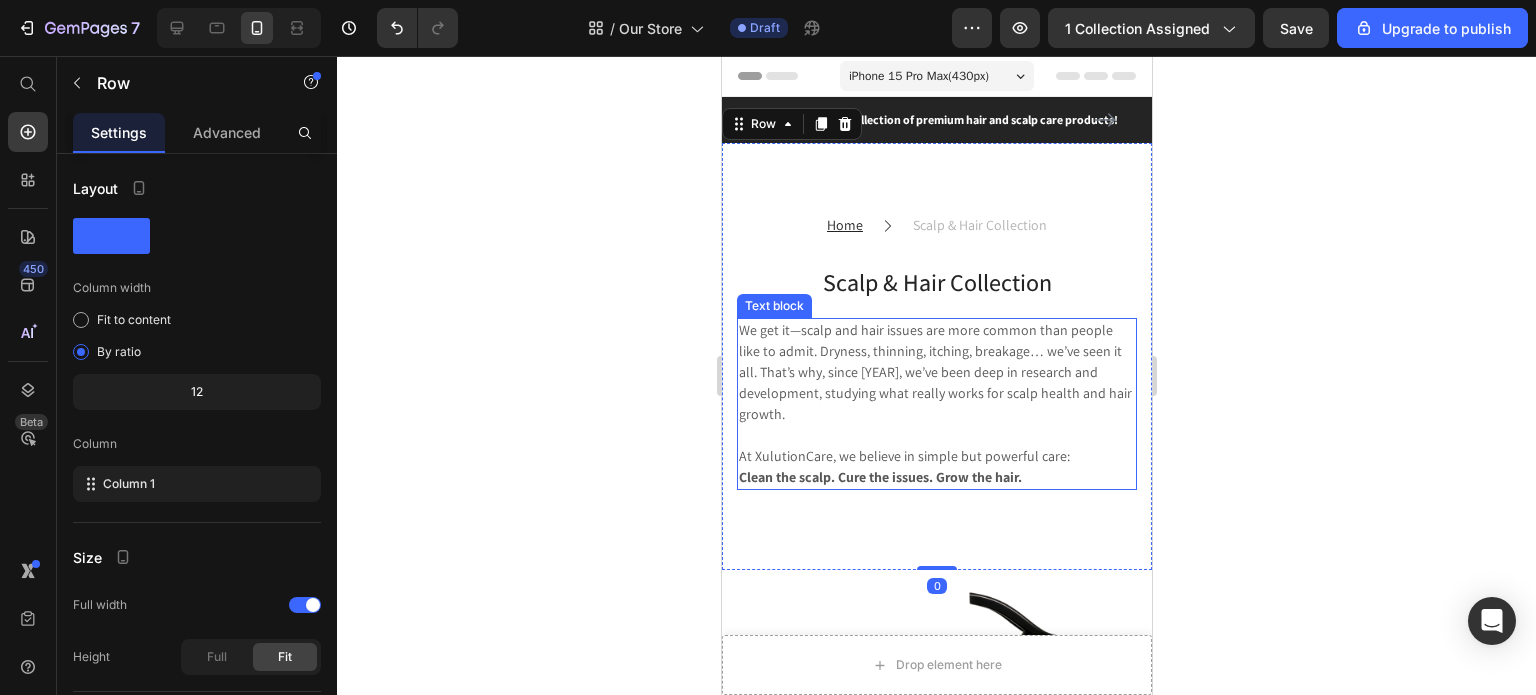 click on "We get it—scalp and hair issues are more common than people like to admit. Dryness, thinning, itching, breakage… we’ve seen it all. That’s why, since [YEAR], we’ve been deep in research and development, studying what really works for scalp health and hair growth." at bounding box center [936, 372] 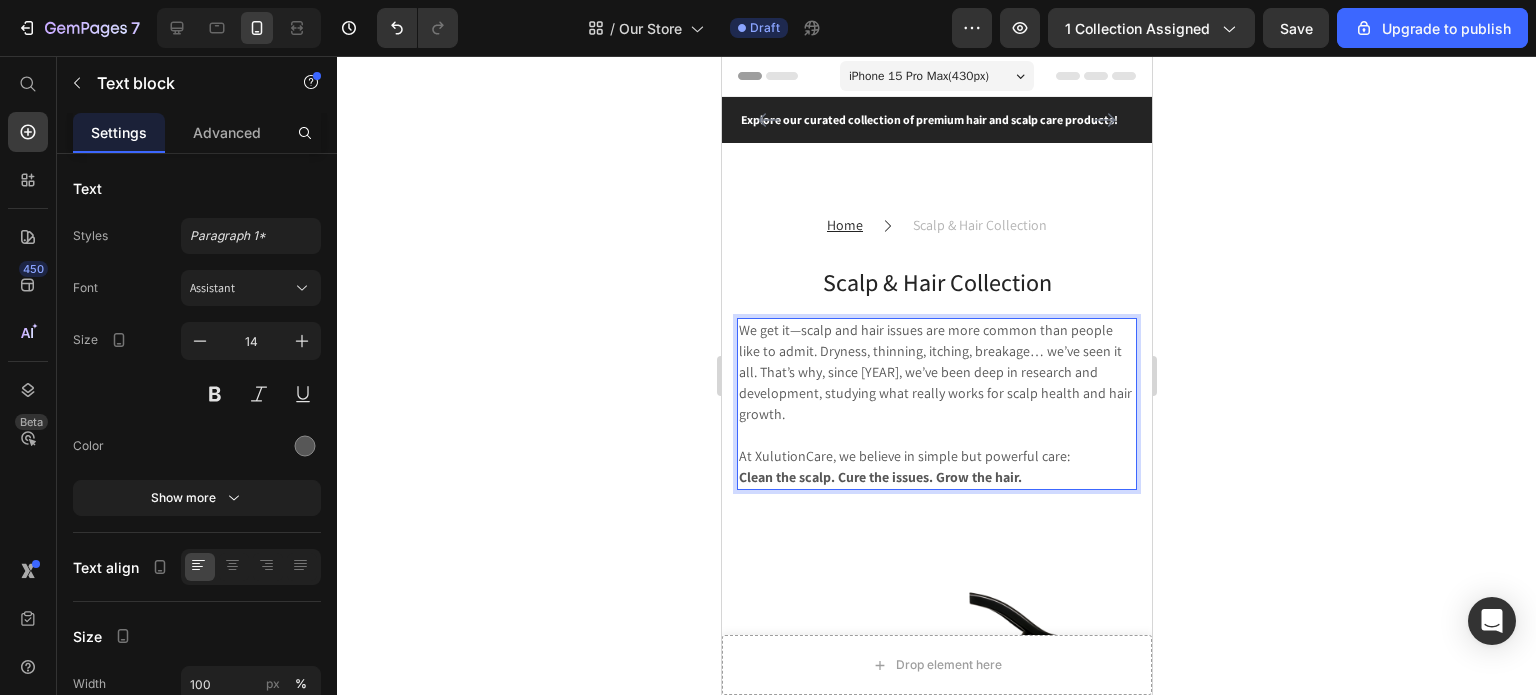 click on "We get it—scalp and hair issues are more common than people like to admit. Dryness, thinning, itching, breakage… we’ve seen it all. That’s why, since [YEAR], we’ve been deep in research and development, studying what really works for scalp health and hair growth." at bounding box center [936, 372] 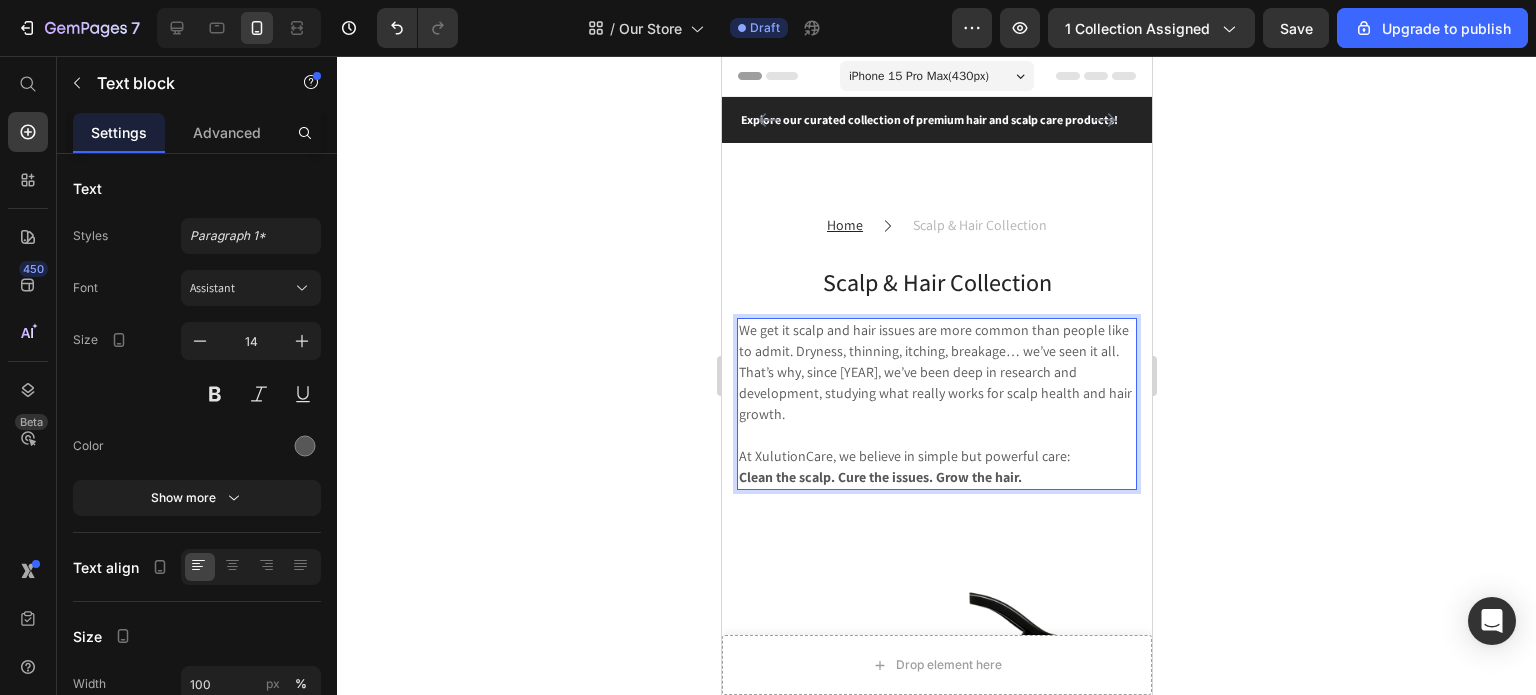click on "We get it scalp and hair issues are more common than people like to admit. Dryness, thinning, itching, breakage… we’ve seen it all. That’s why, since [YEAR], we’ve been deep in research and development, studying what really works for scalp health and hair growth." at bounding box center (936, 372) 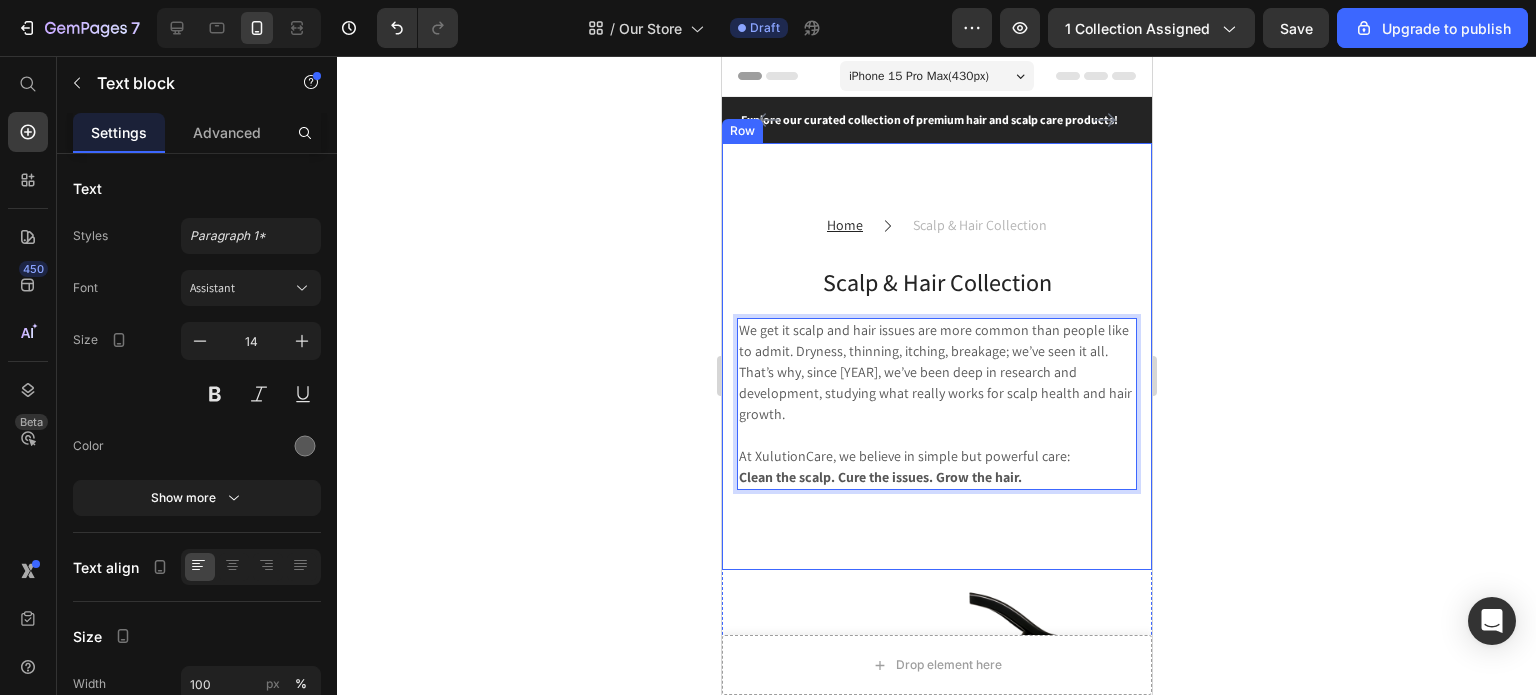 scroll, scrollTop: 96, scrollLeft: 0, axis: vertical 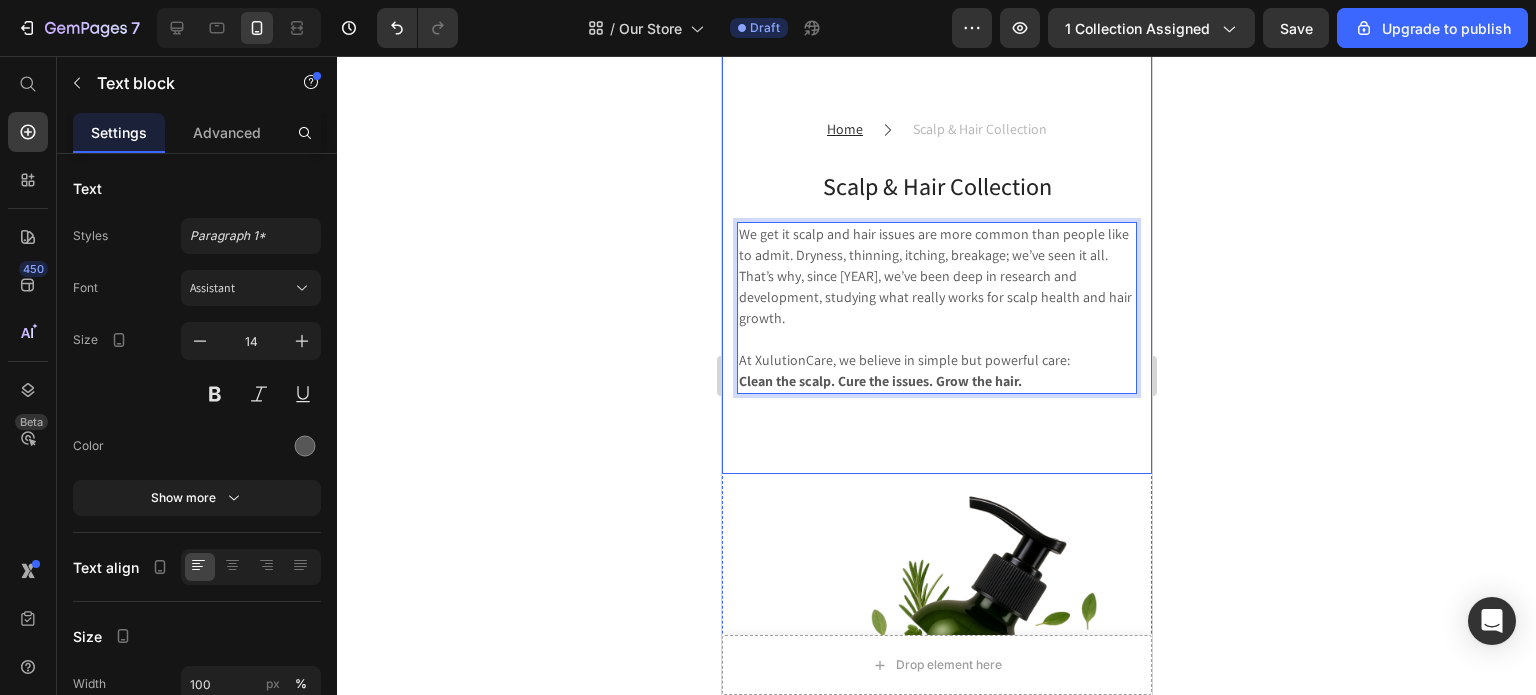 click at bounding box center (936, 689) 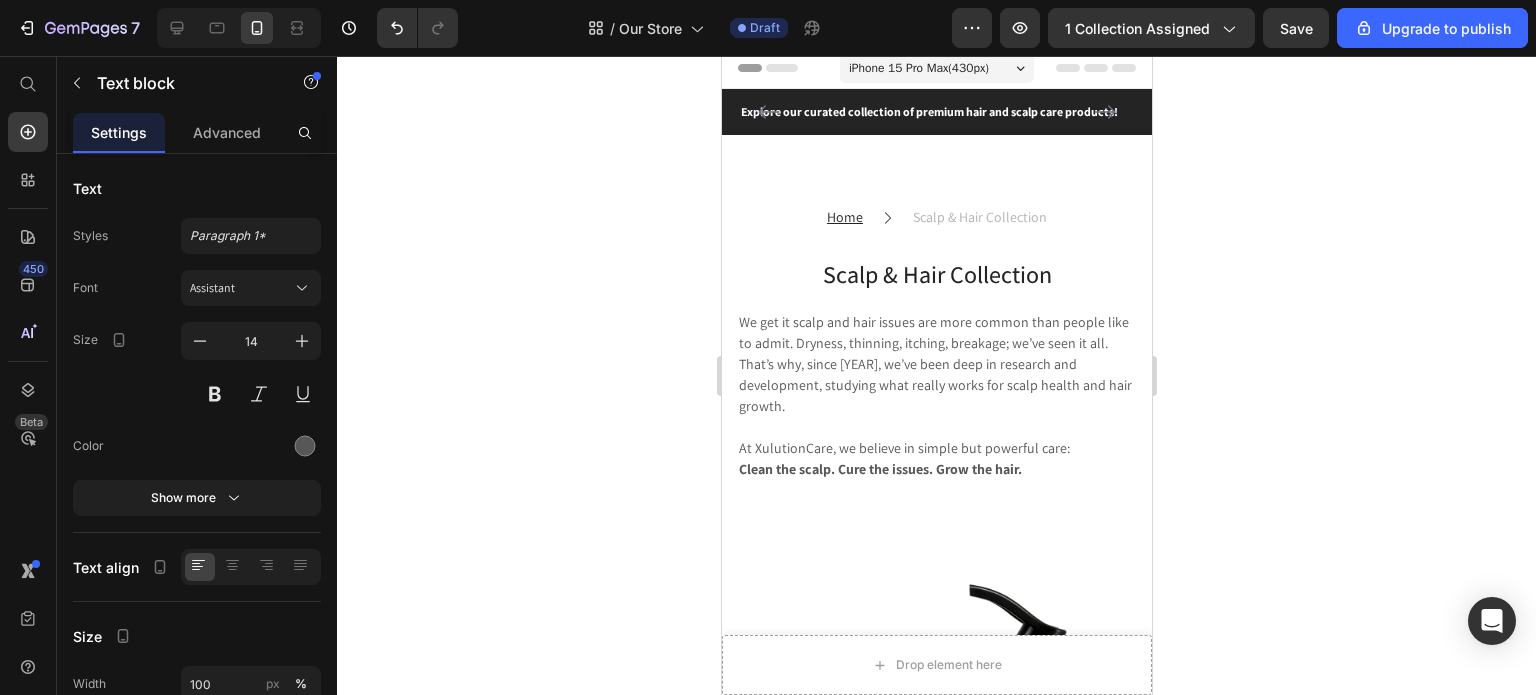 scroll, scrollTop: 7, scrollLeft: 0, axis: vertical 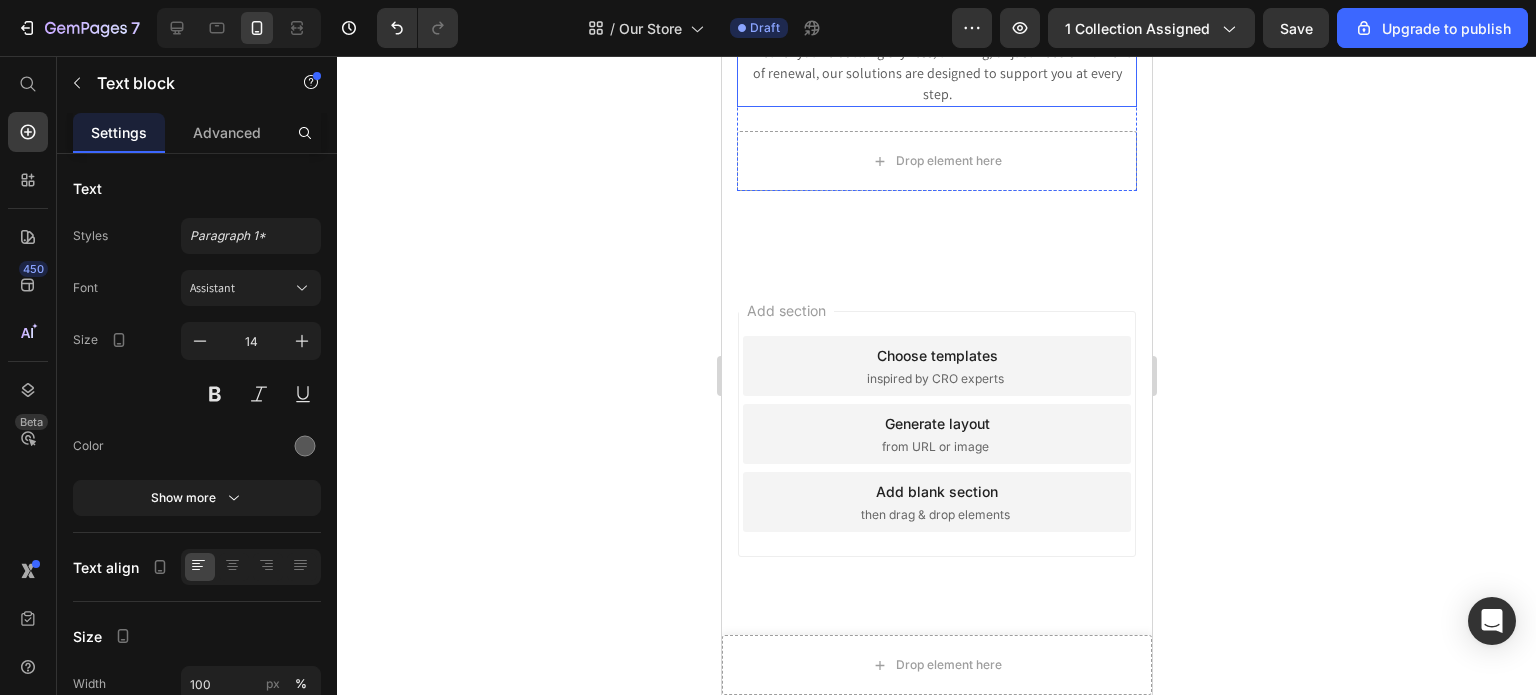 click on "We offer transformative hair and scalp treatments, personalized to nourish, balance, and awaken your natural glow." at bounding box center [936, 21] 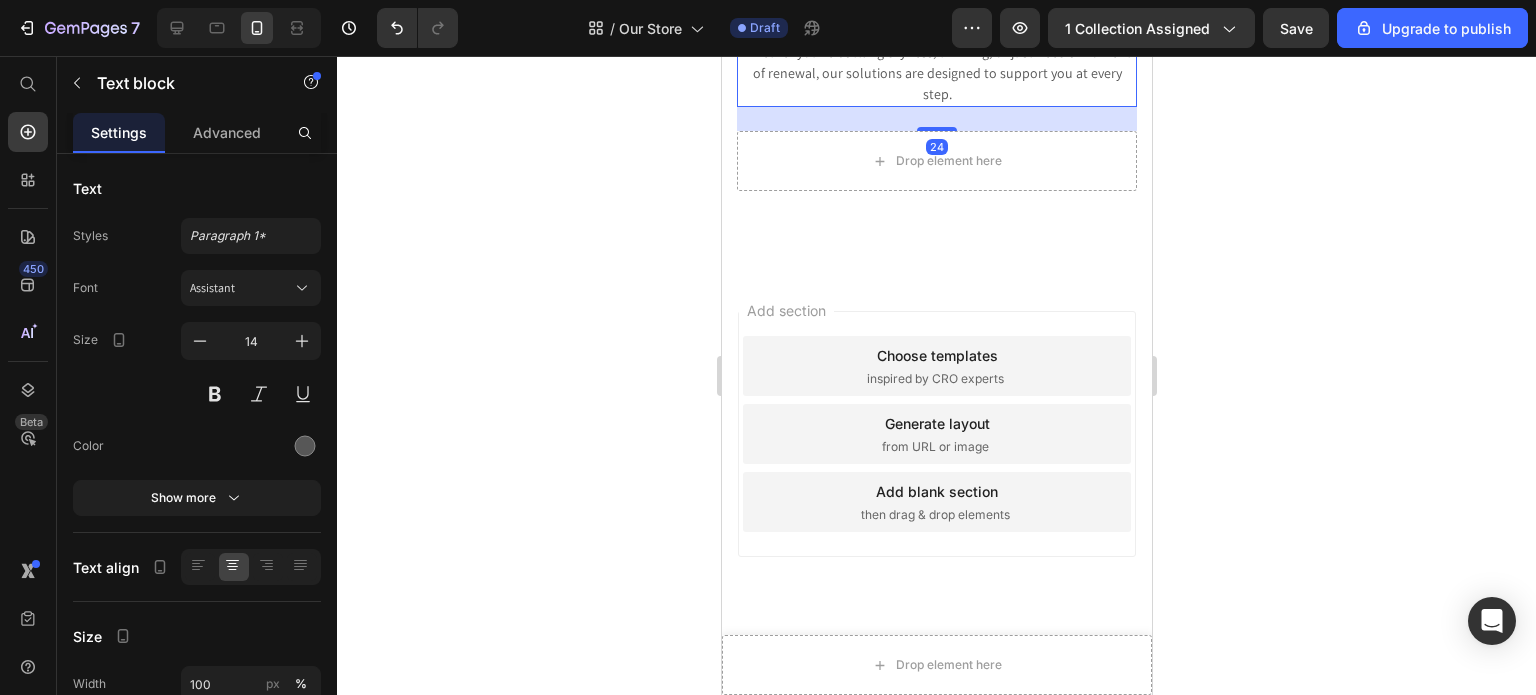 click on "We offer transformative hair and scalp treatments, personalized to nourish, balance, and awaken your natural glow." at bounding box center (936, 21) 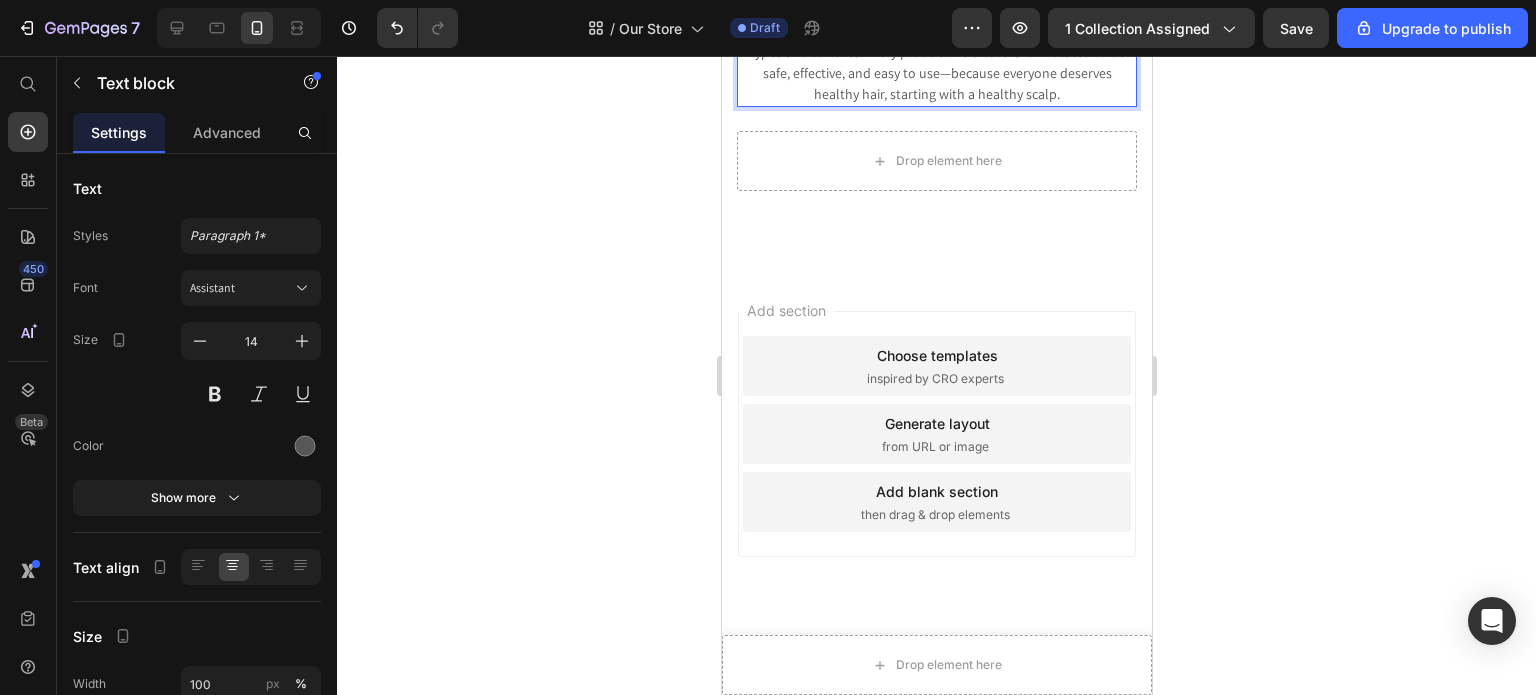 click on "we spent years working hands-on with clients and listening closely to their concerns. We noticed a pattern—many people were struggling with persistent scalp issues and hair health challenges, and there just weren’t enough effective, safe solutions on the market. That’s when we decided to go deeper. Drawing on real client experiences, we began extensive research and development to create our own line of products—designed to treat the root of the problem, not just the symptoms. Today, XulutionCare offers clean, science-backed scalp and haircare that works for all hair types and textures. Every product we create is formulated to be safe, effective, and easy to use—because everyone deserves healthy hair, starting with a healthy scalp." at bounding box center (936, -21) 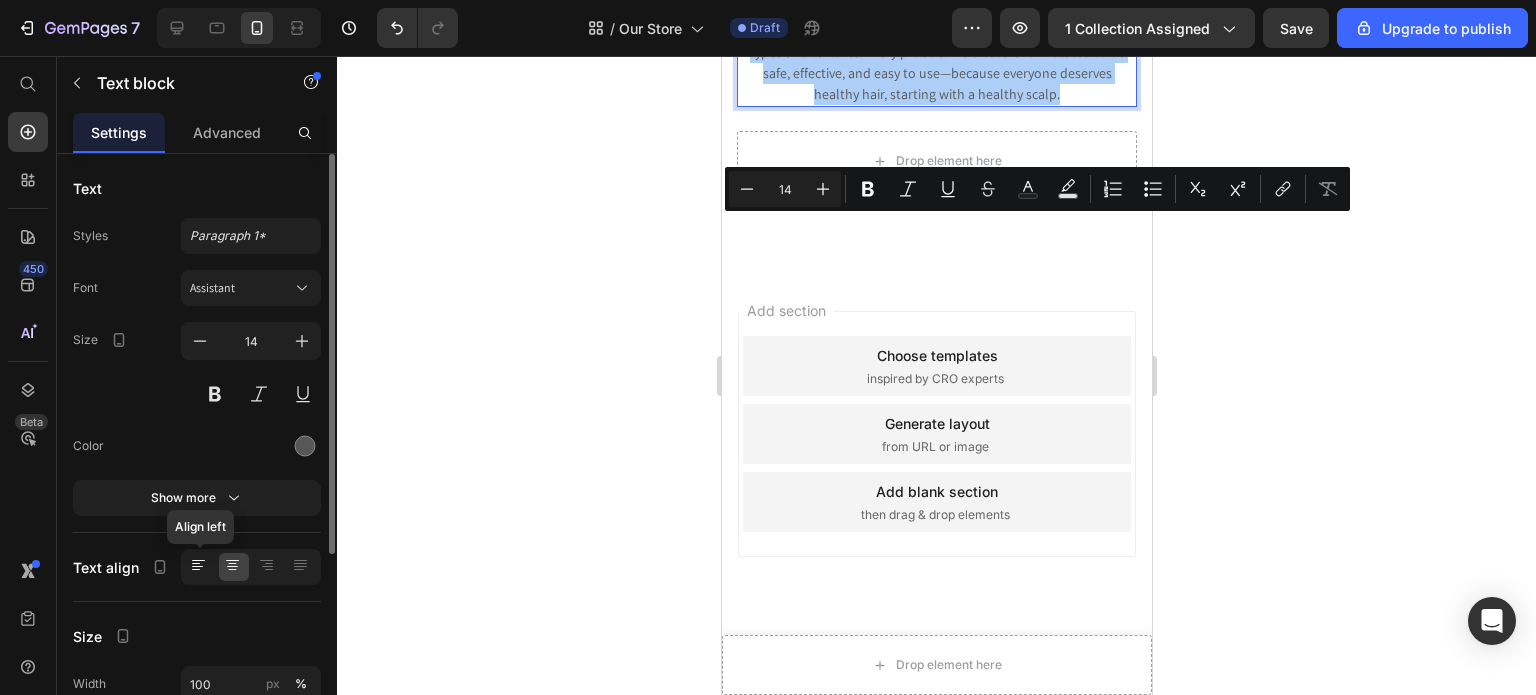 click 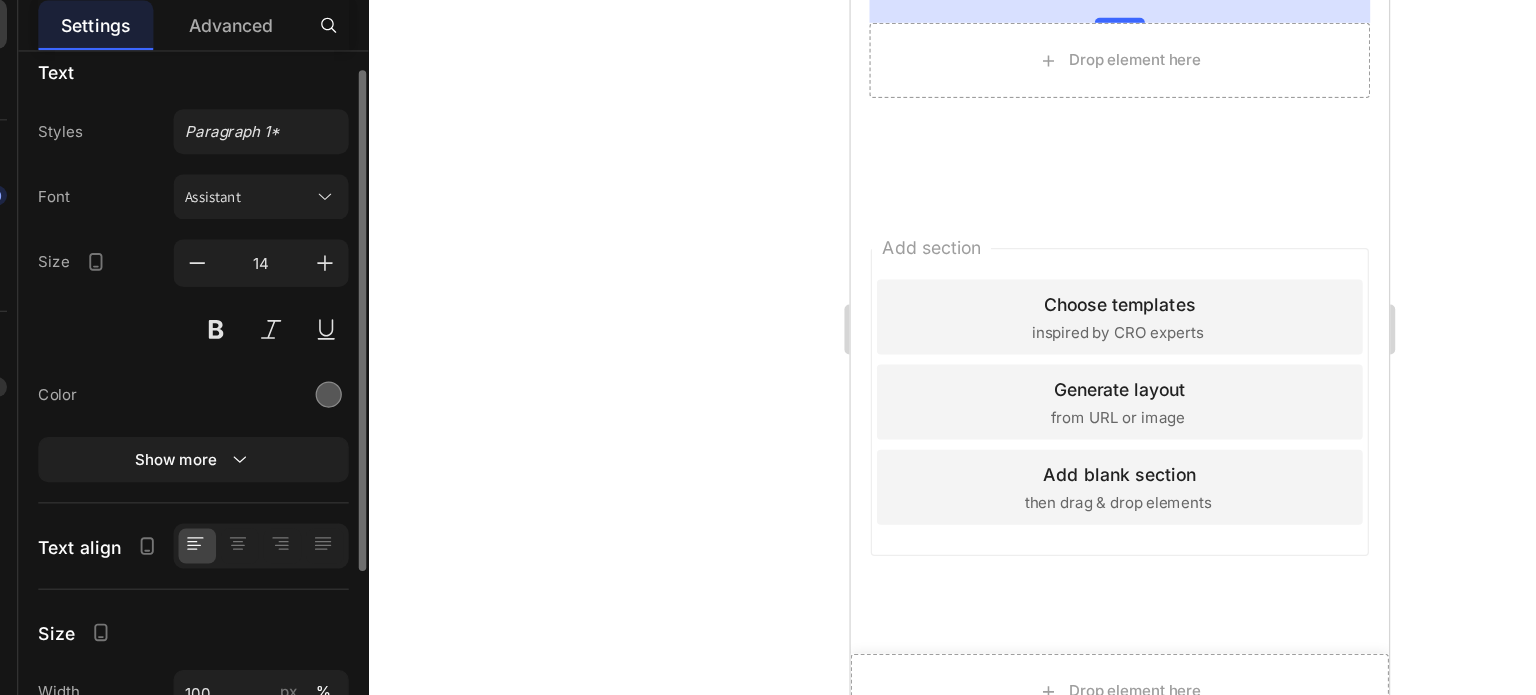 scroll, scrollTop: 20, scrollLeft: 0, axis: vertical 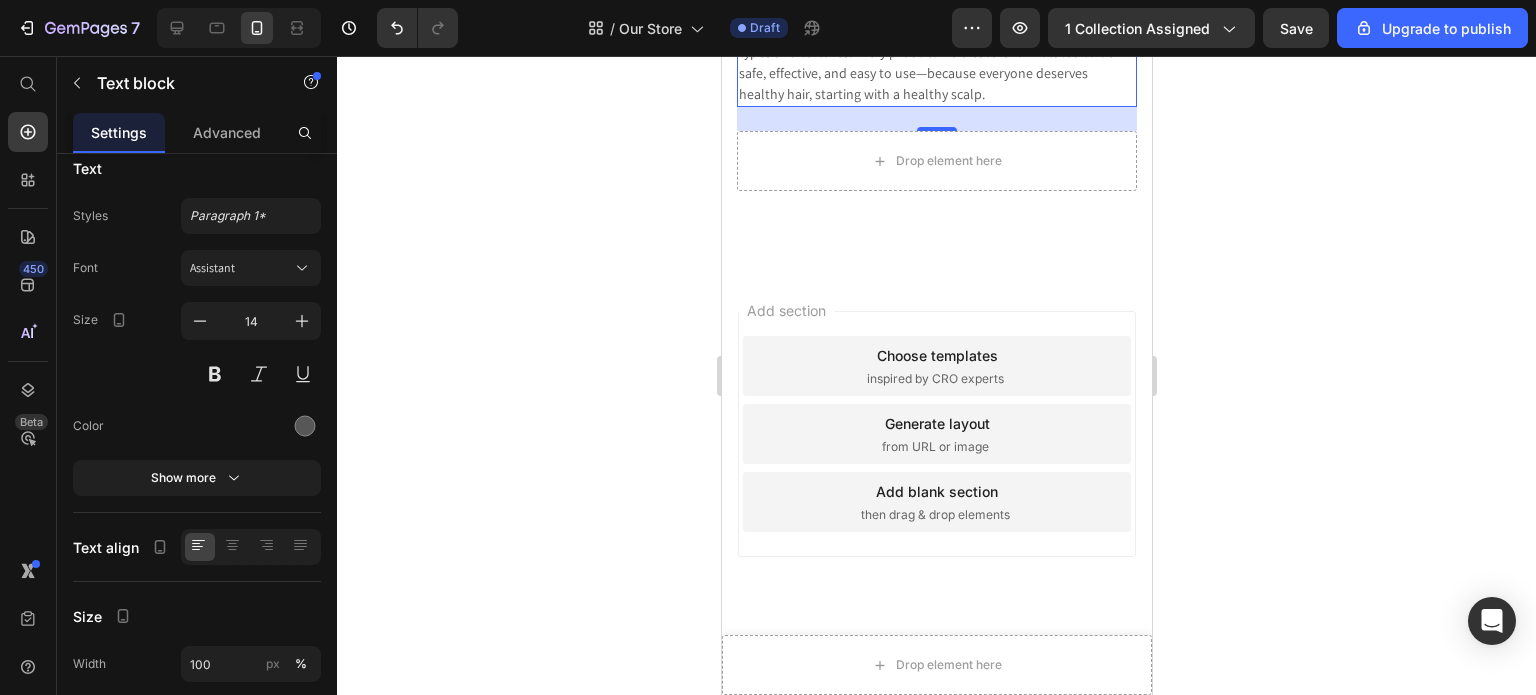 click on "we spent years working hands-on with clients and listening closely to their concerns. We noticed a pattern—many people were struggling with persistent scalp issues and hair health challenges, and there just weren’t enough effective, safe solutions on the market. That’s when we decided to go deeper. Drawing on real client experiences, we began extensive research and development to create our own line of products—designed to treat the root of the problem, not just the symptoms. Today, XulutionCare offers clean, science-backed scalp and haircare that works for all hair types and textures. Every product we create is formulated to be safe, effective, and easy to use—because everyone deserves healthy hair, starting with a healthy scalp." at bounding box center (936, -21) 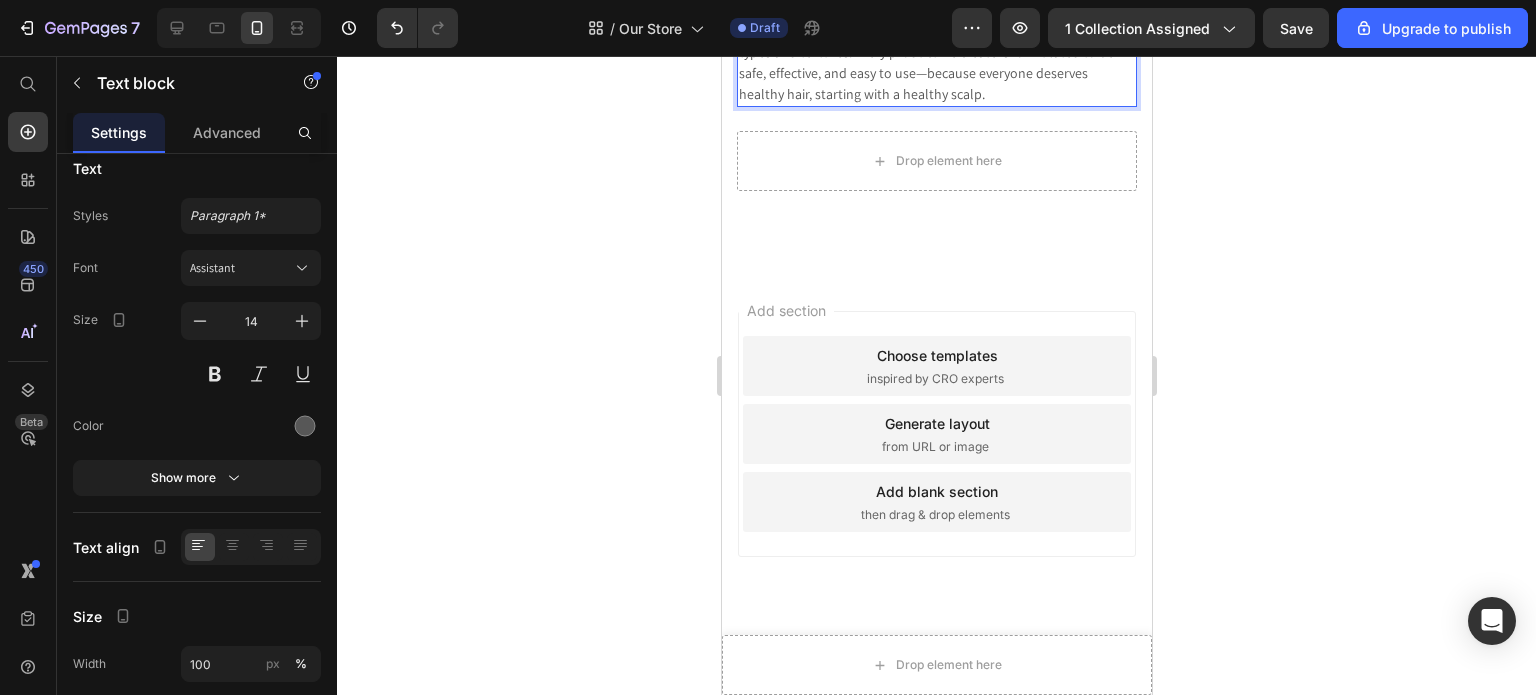 click on "we spent years working hands-on with clients and listening closely to their concerns. We noticed a pattern—many people were struggling with persistent scalp issues and hair health challenges, and there just weren’t enough effective, safe solutions on the market. That’s when we decided to go deeper. Drawing on real client experiences, we began extensive research and development to create our own line of products—designed to treat the root of the problem, not just the symptoms. Today, XulutionCare offers clean, science-backed scalp and haircare that works for all hair types and textures. Every product we create is formulated to be safe, effective, and easy to use—because everyone deserves healthy hair, starting with a healthy scalp." at bounding box center (936, -21) 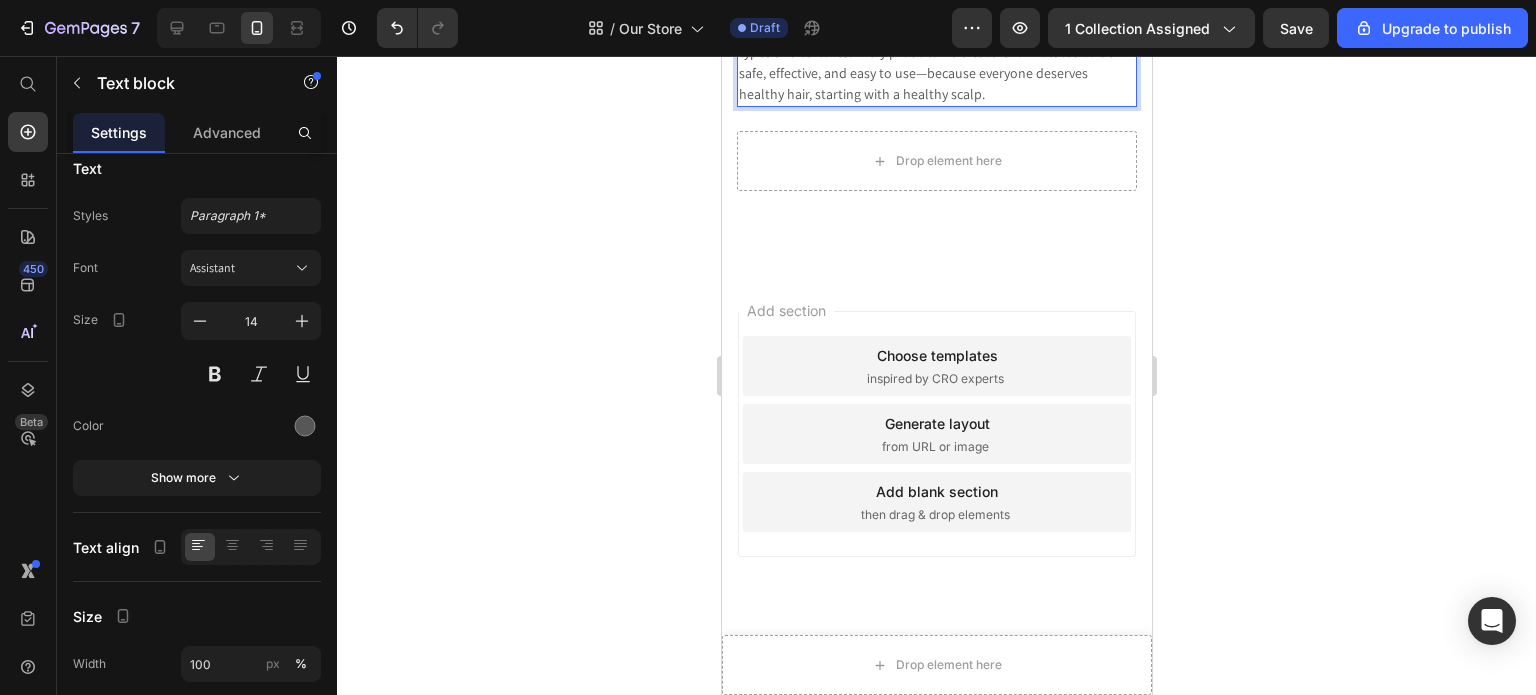 click on "we spent years working hands-on with clients and listening closely to their concerns. We noticed a pattern—many people were struggling with persistent scalp issues and hair health challenges, and there just weren’t enough effective, safe solutions on the market. That’s when we decided to go deeper. Drawing on real client experiences, we began extensive research and development to create our own line of products—designed to treat the root of the problem, not just the symptoms. Today, XulutionCare offers clean, science-backed scalp and haircare that works for all hair types and textures. Every product we create is formulated to be safe, effective, and easy to use—because everyone deserves healthy hair, starting with a healthy scalp." at bounding box center [936, -21] 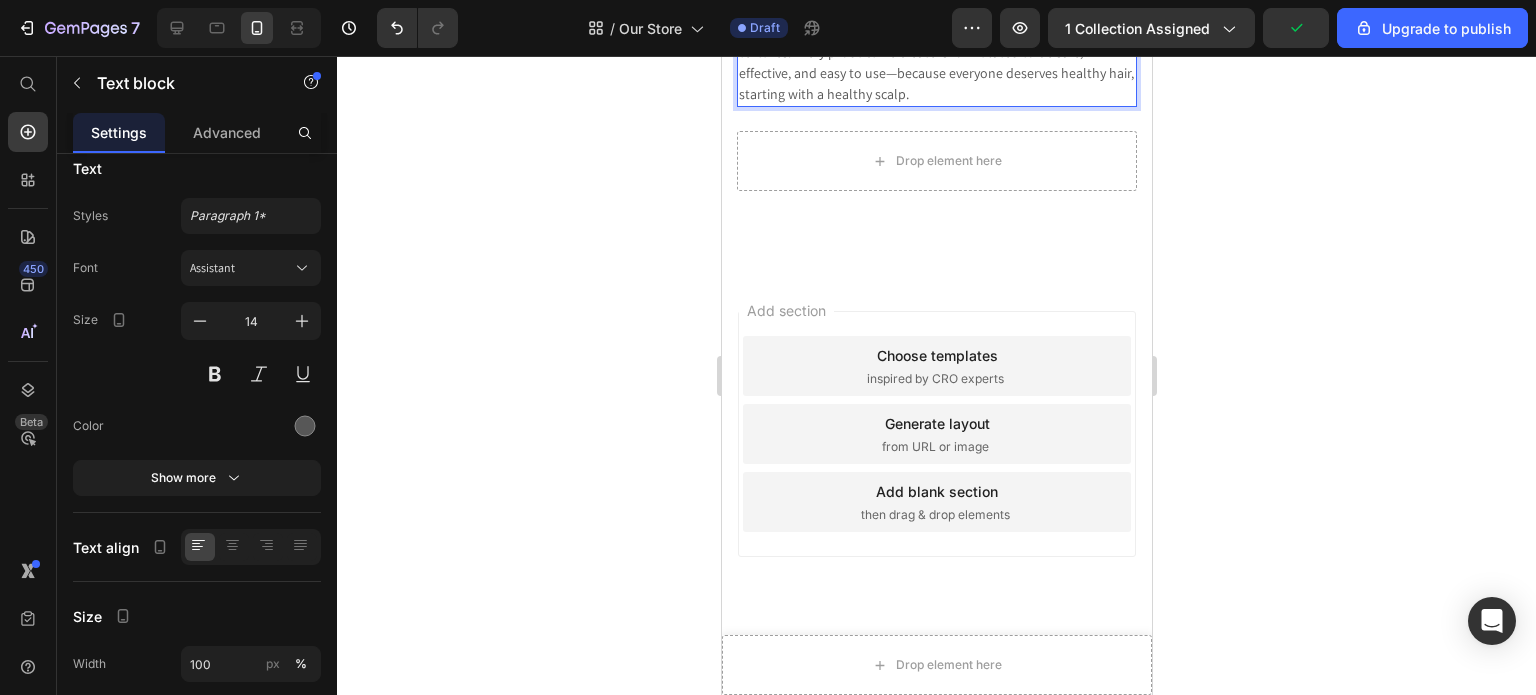 click on "That’s when we decided to go deeper. Drawing on real client experiences, we began extensive research and development to create our own line of products—designed to treat the root of the problem, not just the symptoms. Today, XulutionCare offers clean, science-backed scalp and haircare that works for all hair types and textures. Every product we create is formulated to be safe, effective, and easy to use—because everyone deserves healthy hair, starting with a healthy scalp." at bounding box center (936, 21) 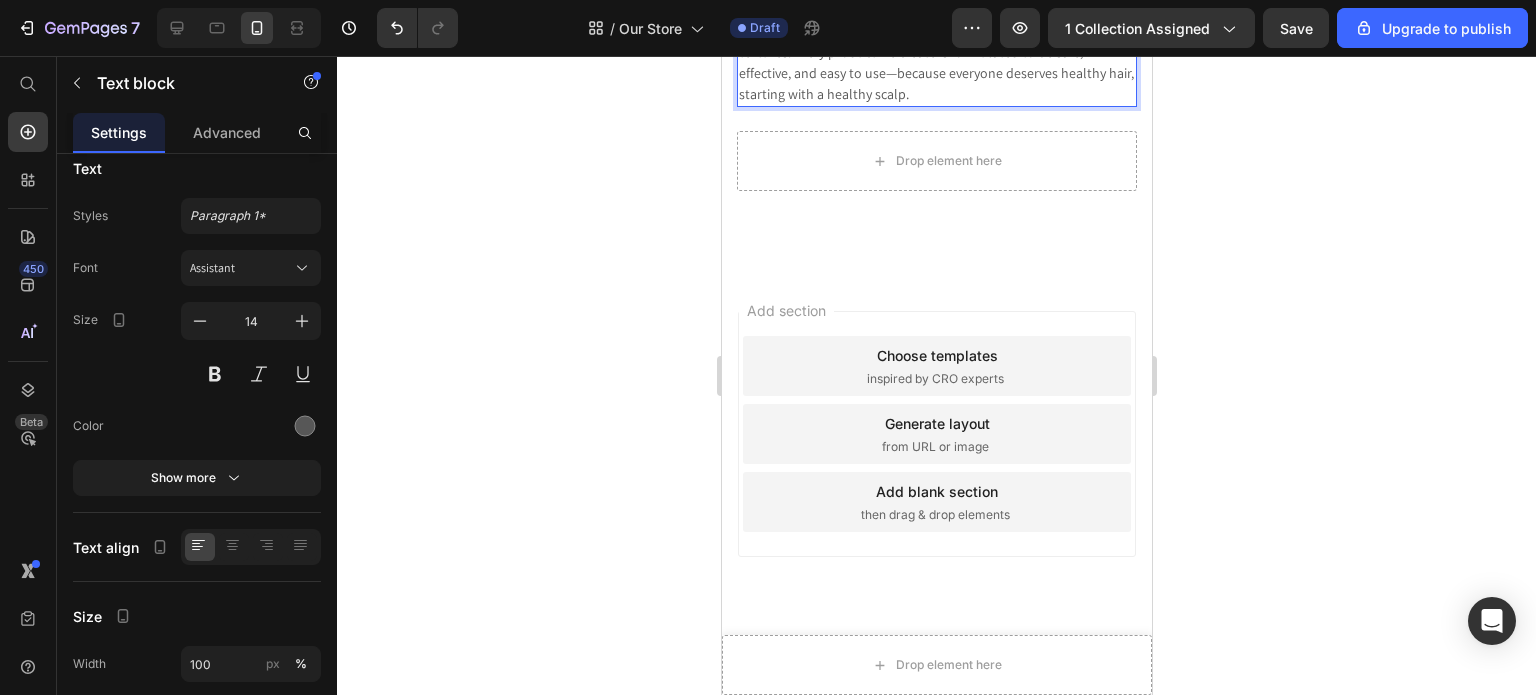 click on "That’s when we decided to go deeper. Drawing on real client experiences, we began extensive research and development to create our own line of products designed to treat the root of the problem, not just the symptoms. Today, XulutionCare offers clean, science-backed scalp and haircare that works for all hair types and textures. Every product we create is formulated to be safe, effective, and easy to use—because everyone deserves healthy hair, starting with a healthy scalp." at bounding box center (936, 21) 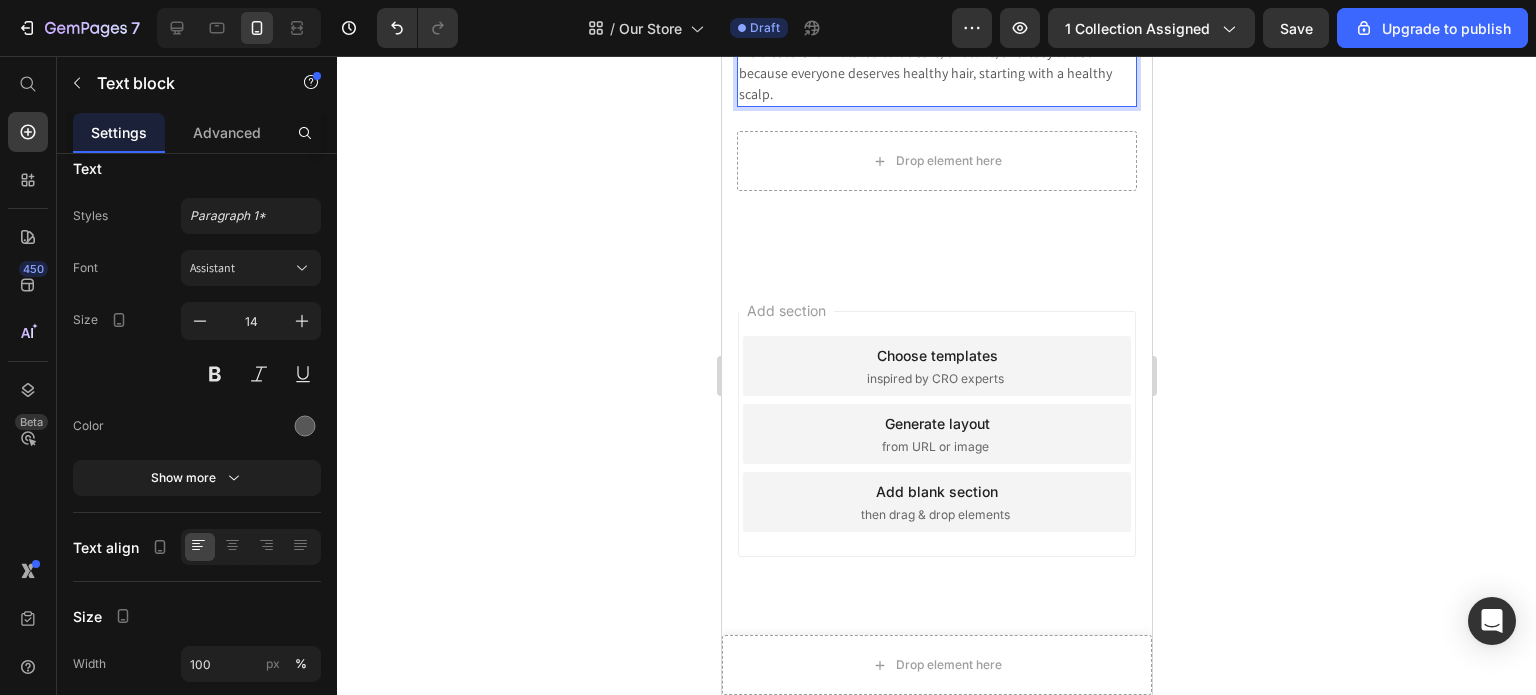click on "we spent years working hands-on with clients and listening closely to their concerns. We noticed a pattern many people were struggling with persistent scalp issues and hair health challenges, and there just weren’t enough effective, safe solutions on the market." at bounding box center (936, -158) 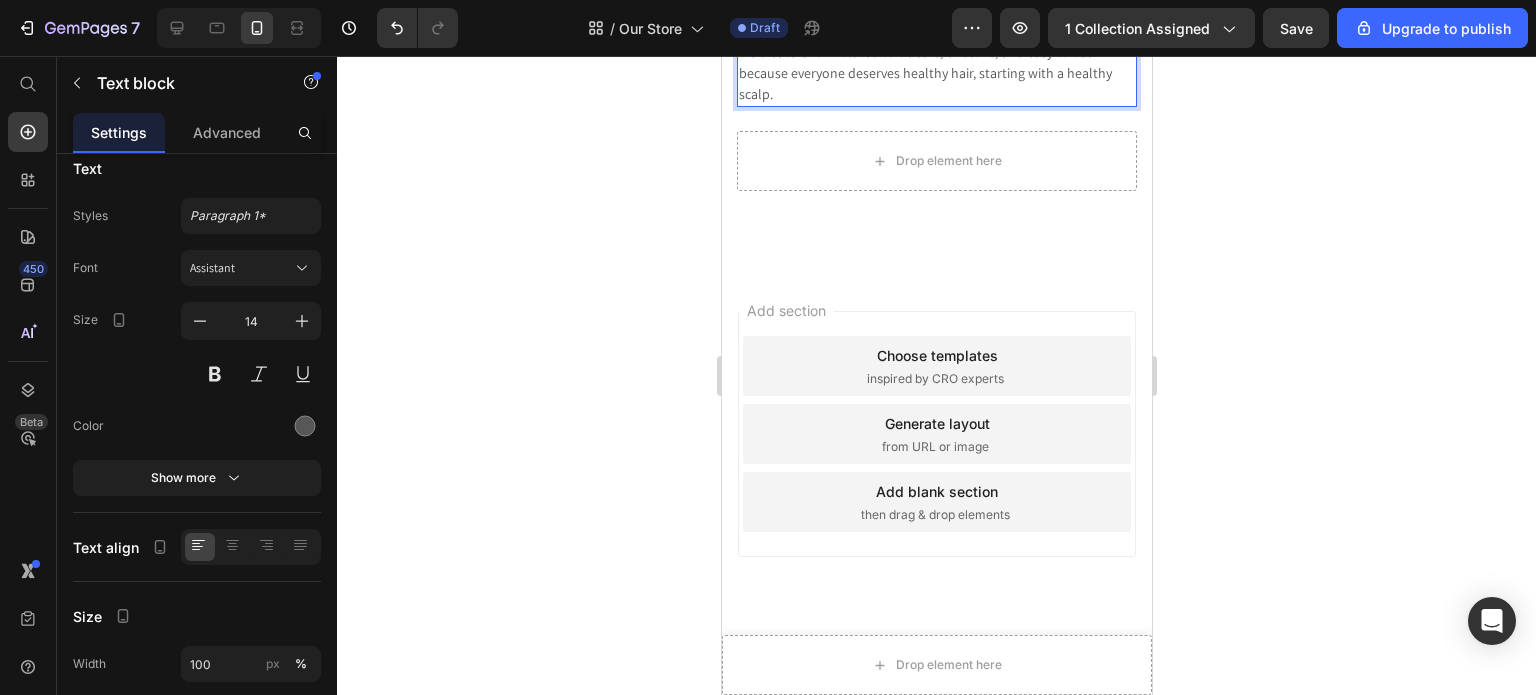 scroll, scrollTop: 3896, scrollLeft: 0, axis: vertical 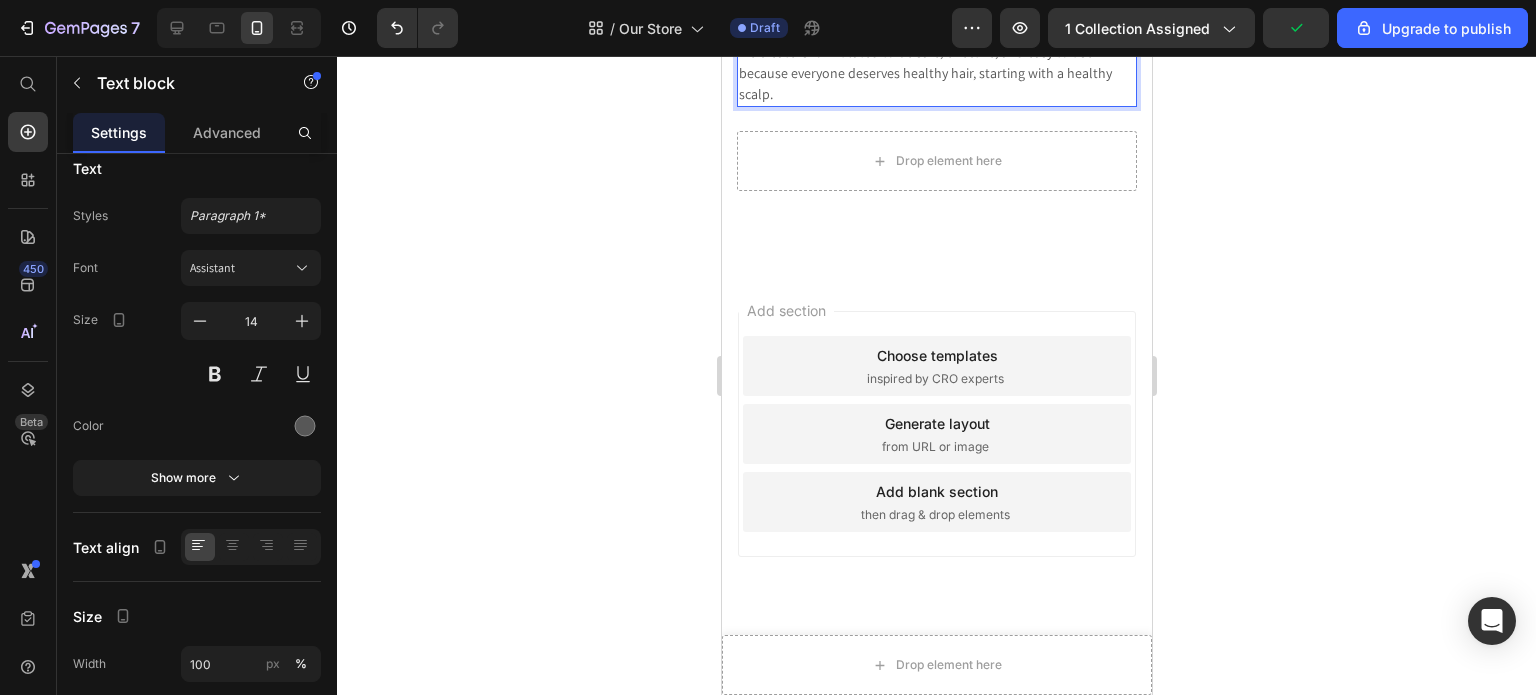 click on "Today, XulutionCare offers clean, science-backed scalp and haircare that works for all hair types and textures. Every product we create is formulated to be safe, effective, and easy to use—because everyone deserves healthy hair, starting with a healthy scalp." at bounding box center [936, 52] 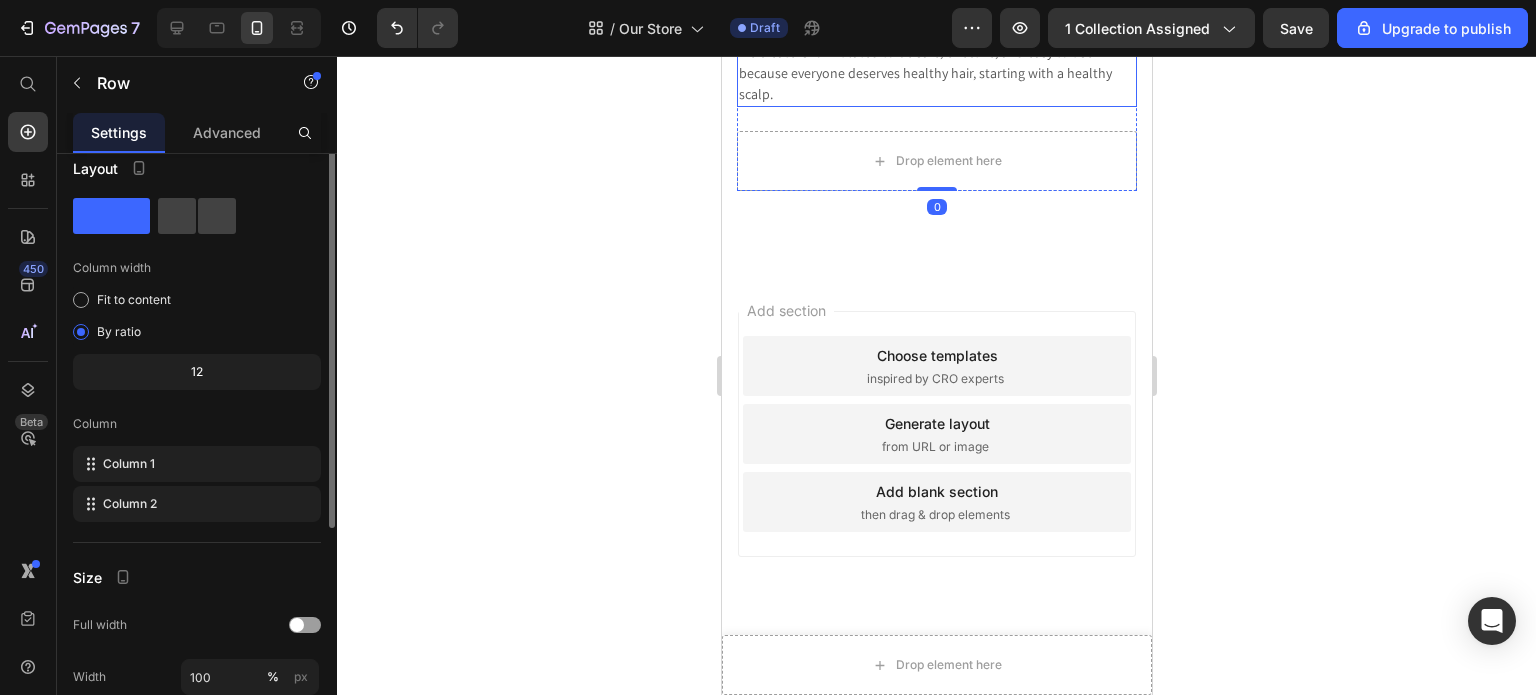 scroll, scrollTop: 0, scrollLeft: 0, axis: both 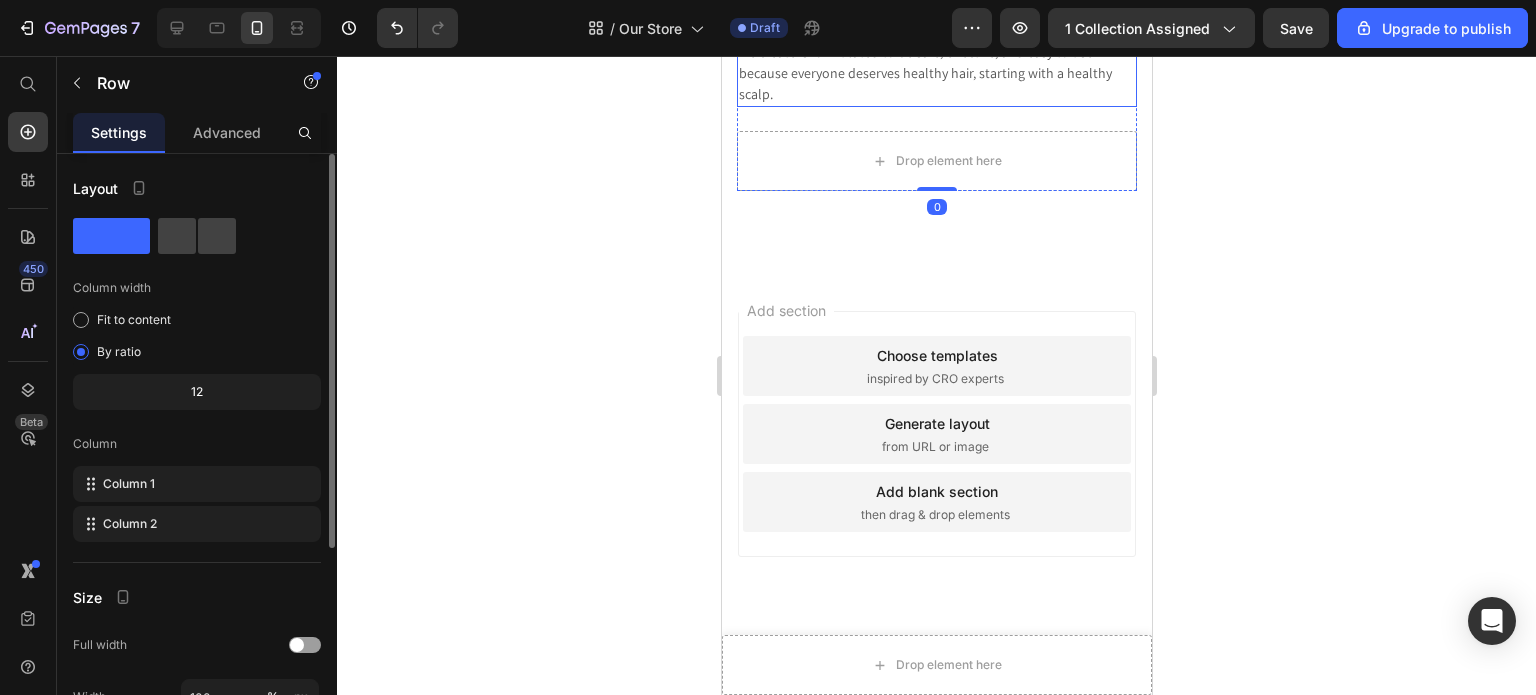 click on "Today, XulutionCare offers clean, science-backed scalp and haircare that works for all hair types and textures. Every product we create is formulated to be safe, effective, and easy to use because everyone deserves healthy hair, starting with a healthy scalp." at bounding box center [936, 52] 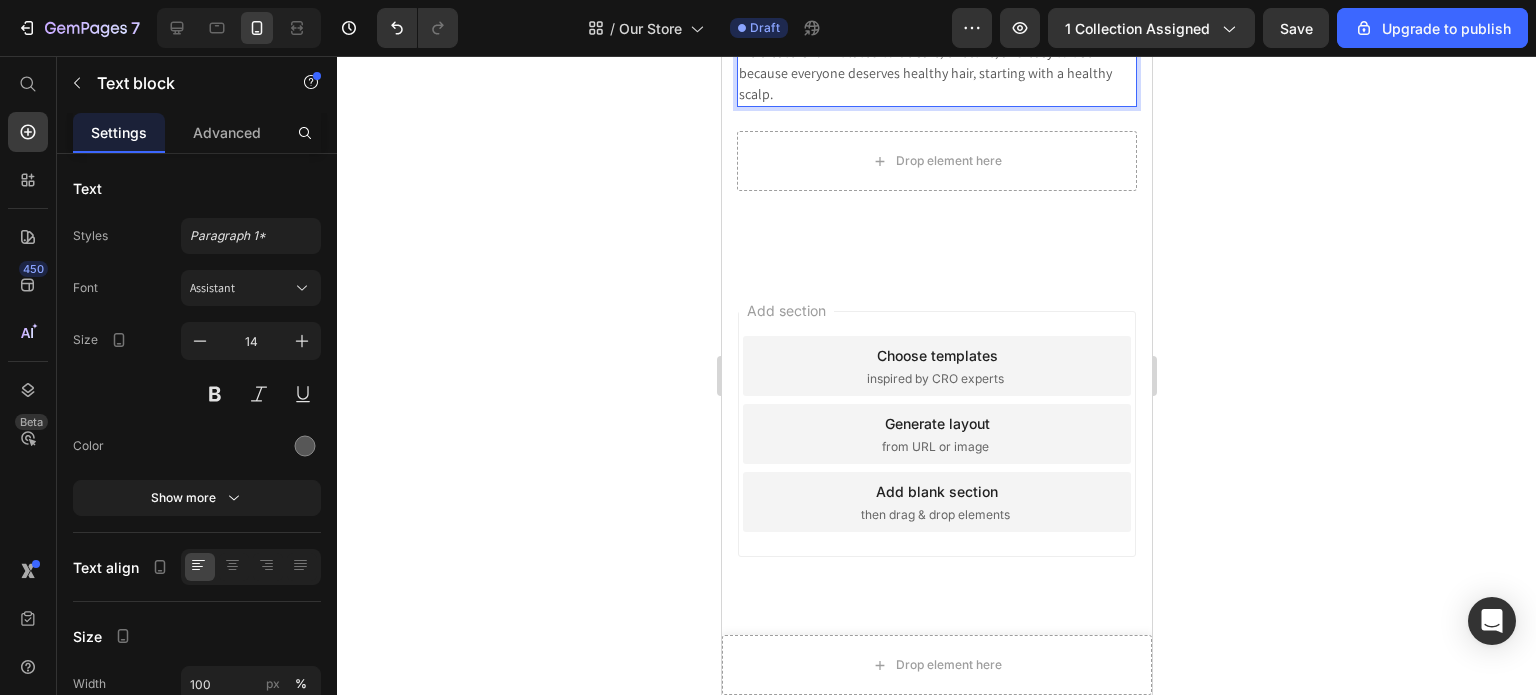 click on "Today, XulutionCare offers clean, science-backed scalp and haircare that works for all hair types and textures. Every product we create is formulated to be safe, effective, and easy to use because everyone deserves healthy hair, starting with a healthy scalp." at bounding box center [936, 52] 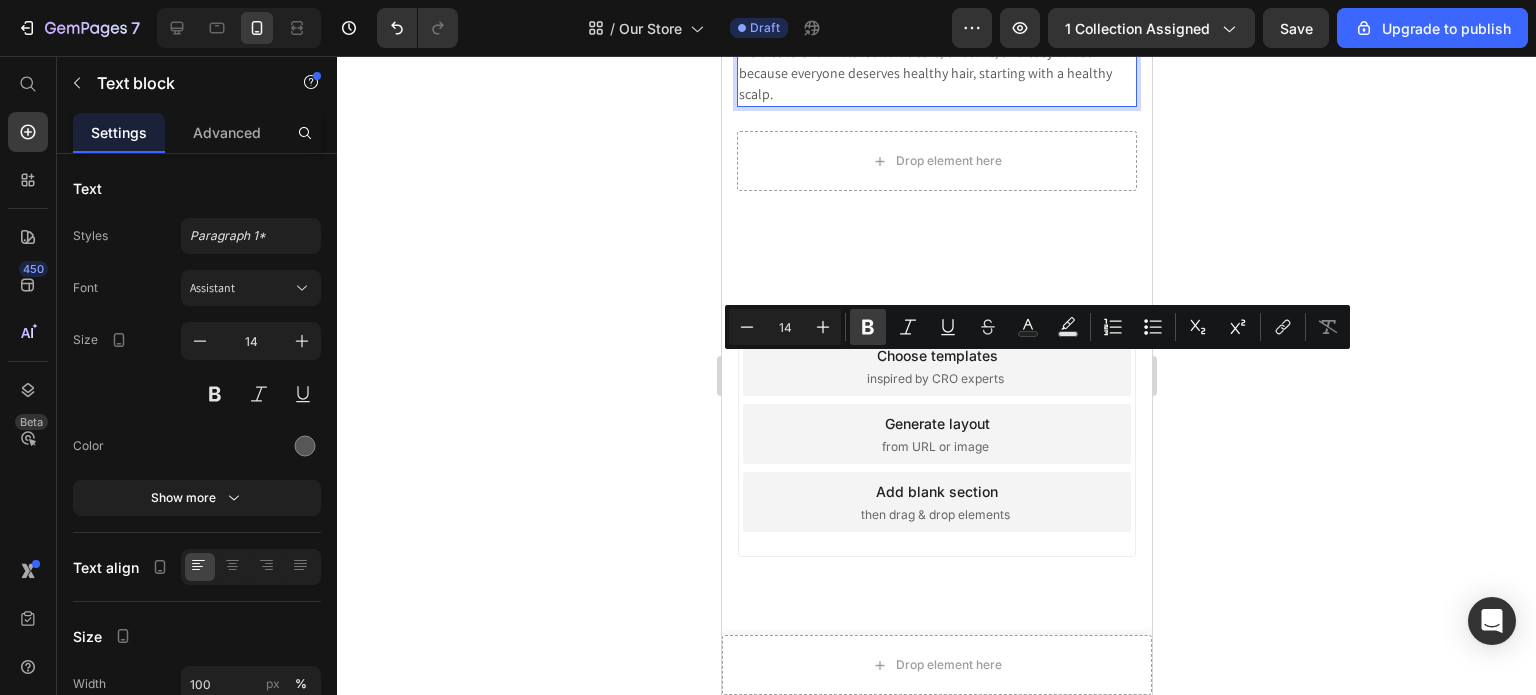 click 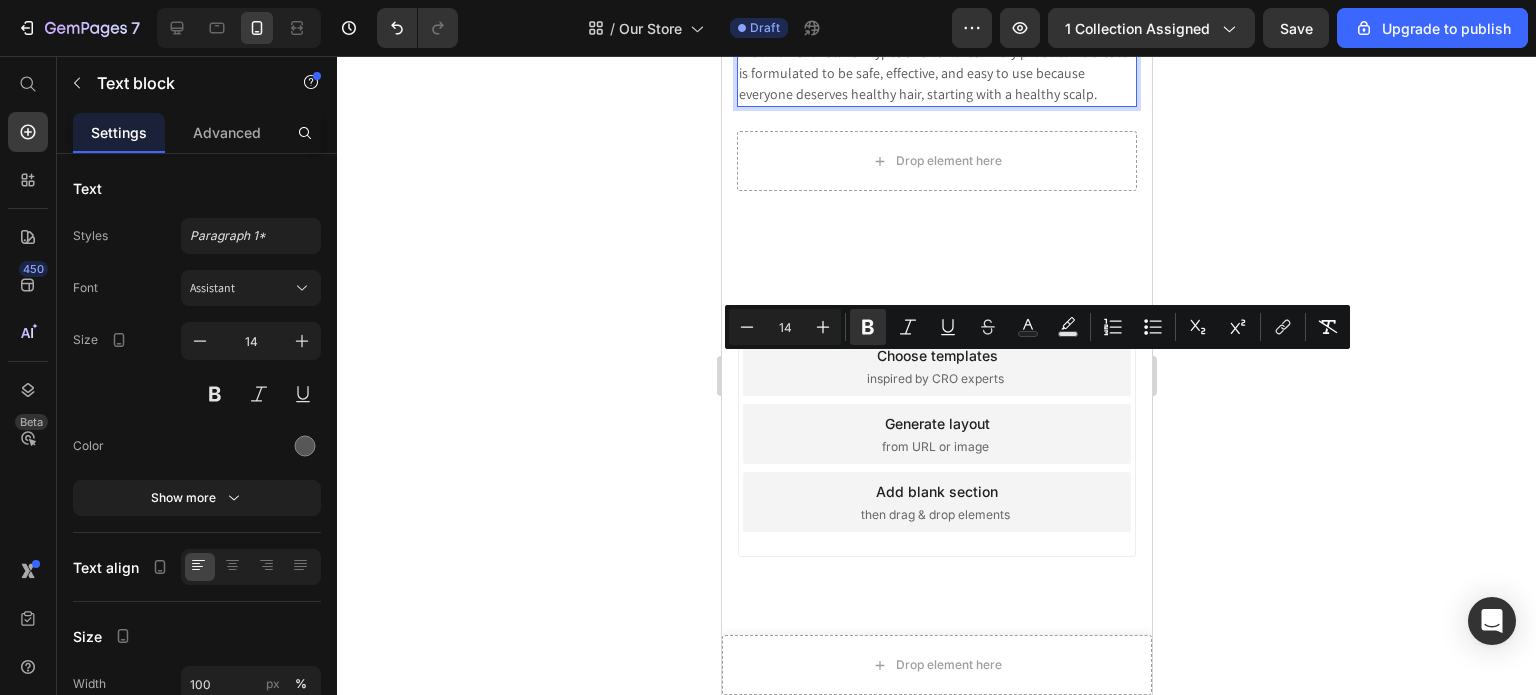 click on "Today,  XulutionCare  offers clean, science-backed scalp and haircare that works for all hair types and textures. Every product we create is formulated to be safe, effective, and easy to use because everyone deserves healthy hair, starting with a healthy scalp." at bounding box center (936, 63) 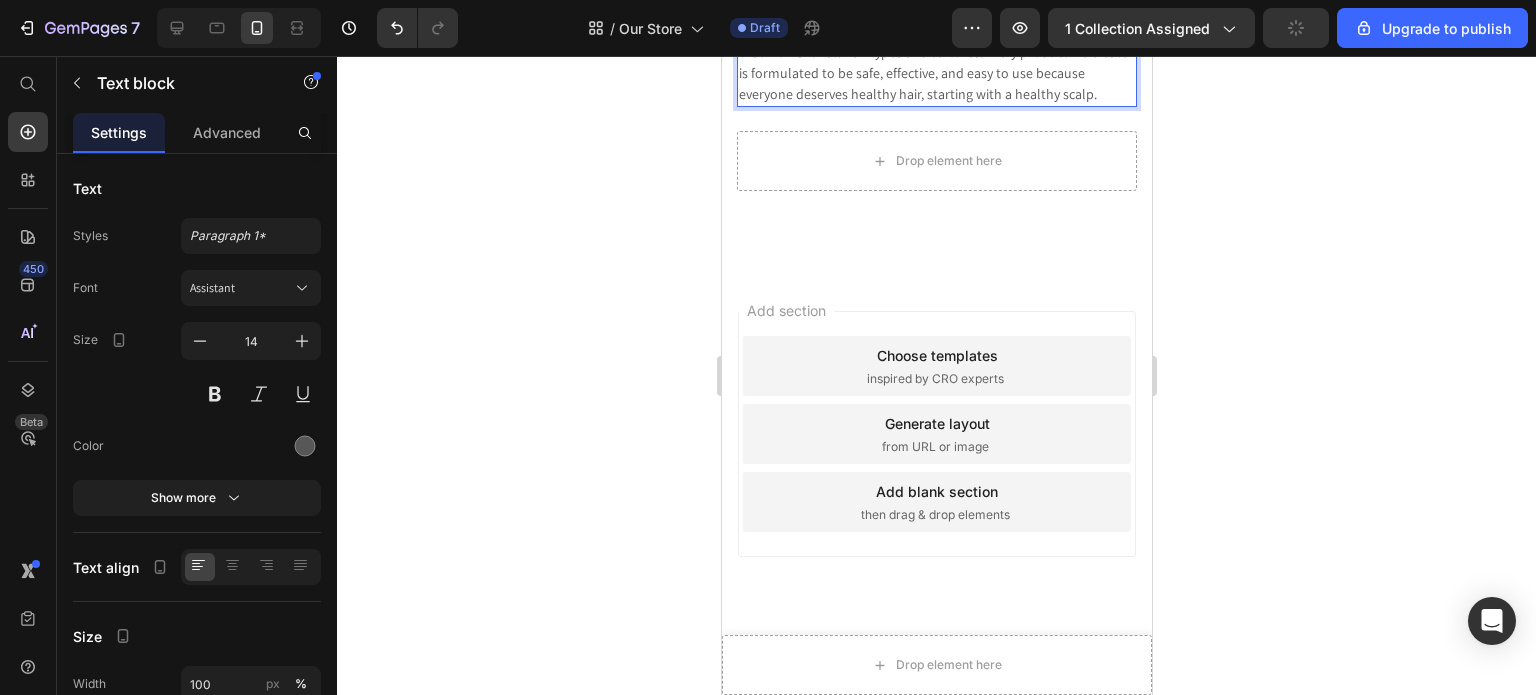 click on "we spent years working hands-on with clients and listening closely to their concerns. We noticed a pattern many people were struggling with persistent scalp issues and hair health challenges, and there just weren’t enough effective, safe solutions on the market." at bounding box center (936, -158) 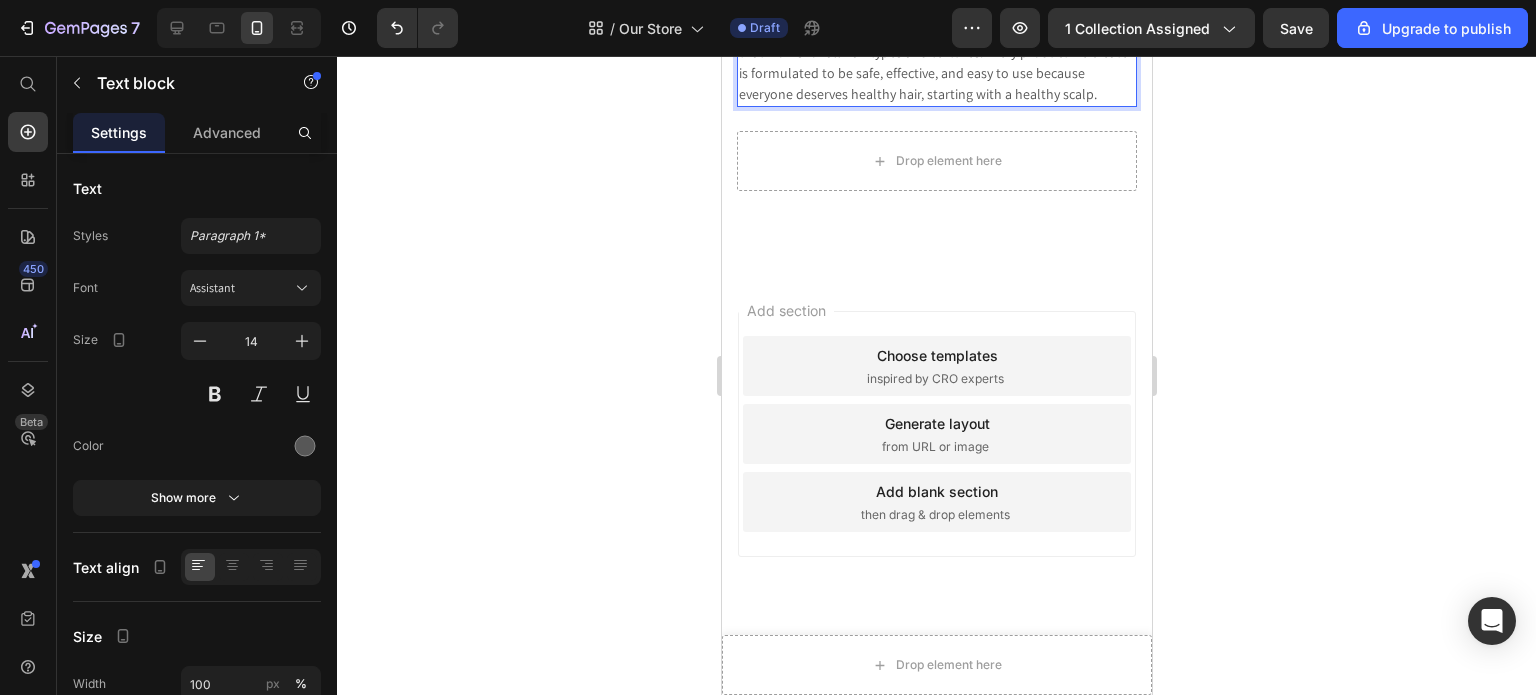 click on "We spent years working hands-on with clients and listening closely to their concerns. We noticed a pattern many people were struggling with persistent scalp issues and hair health challenges, and there just weren’t enough effective, safe solutions on the market." at bounding box center [936, -158] 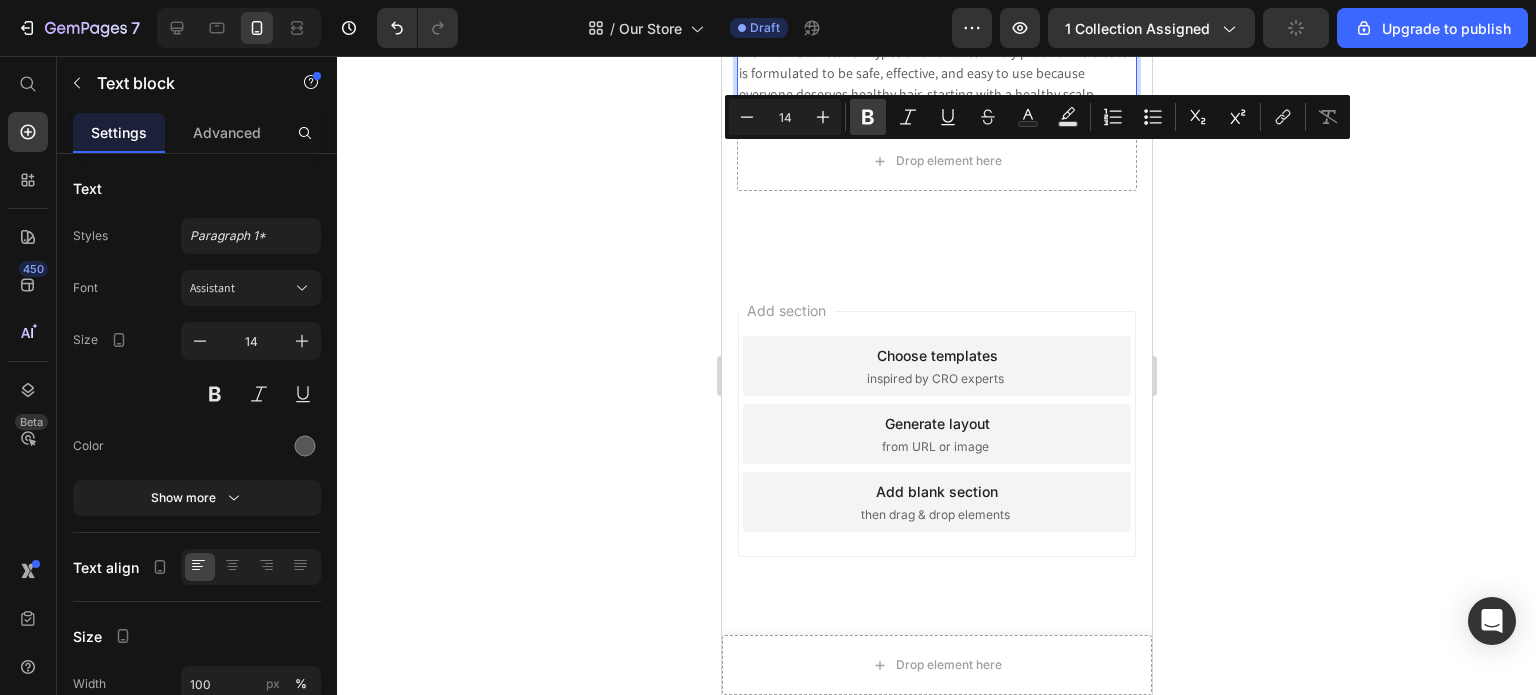 click on "Bold" at bounding box center (868, 117) 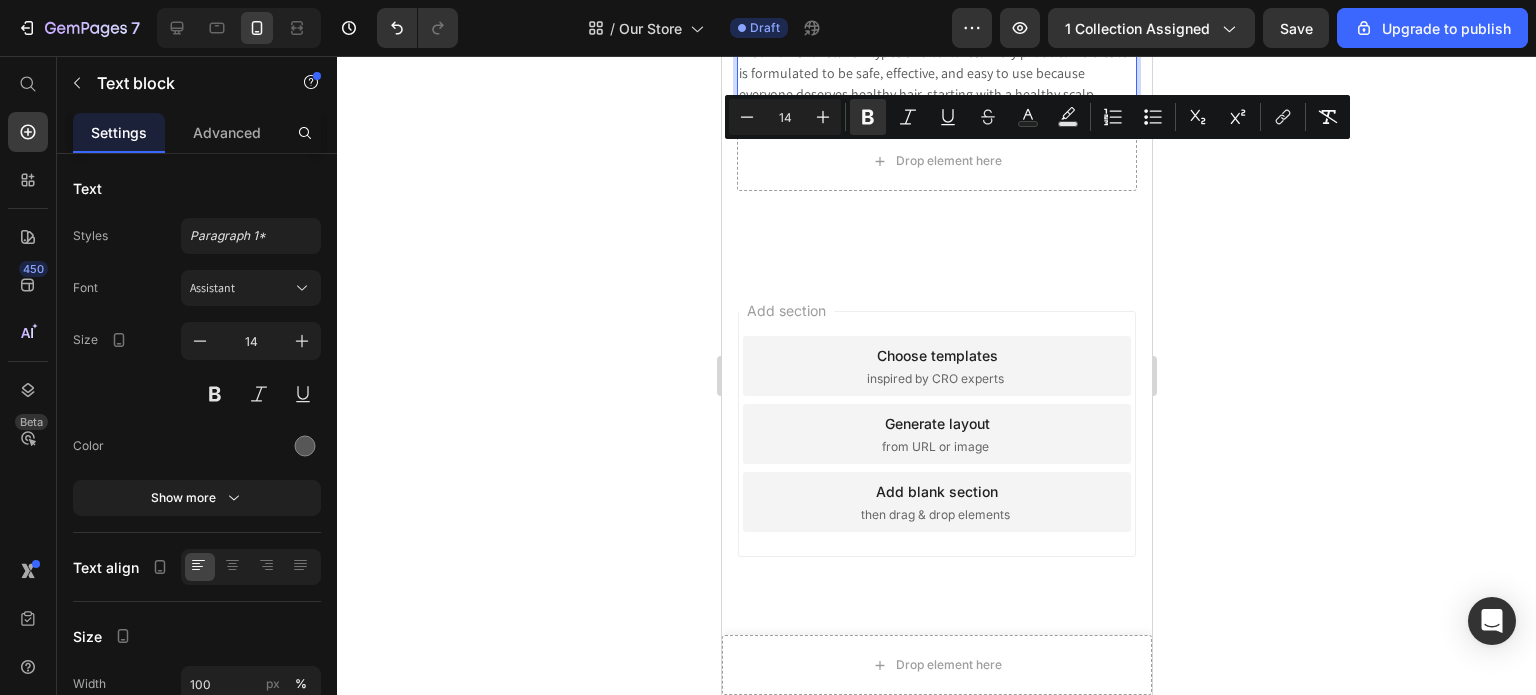 click on "We spent years working hands-on with clients and listening closely to their concerns. We noticed a pattern many people were struggling with persistent scalp issues and hair health challenges, and there just weren’t enough effective, safe solutions on the market." at bounding box center (936, -158) 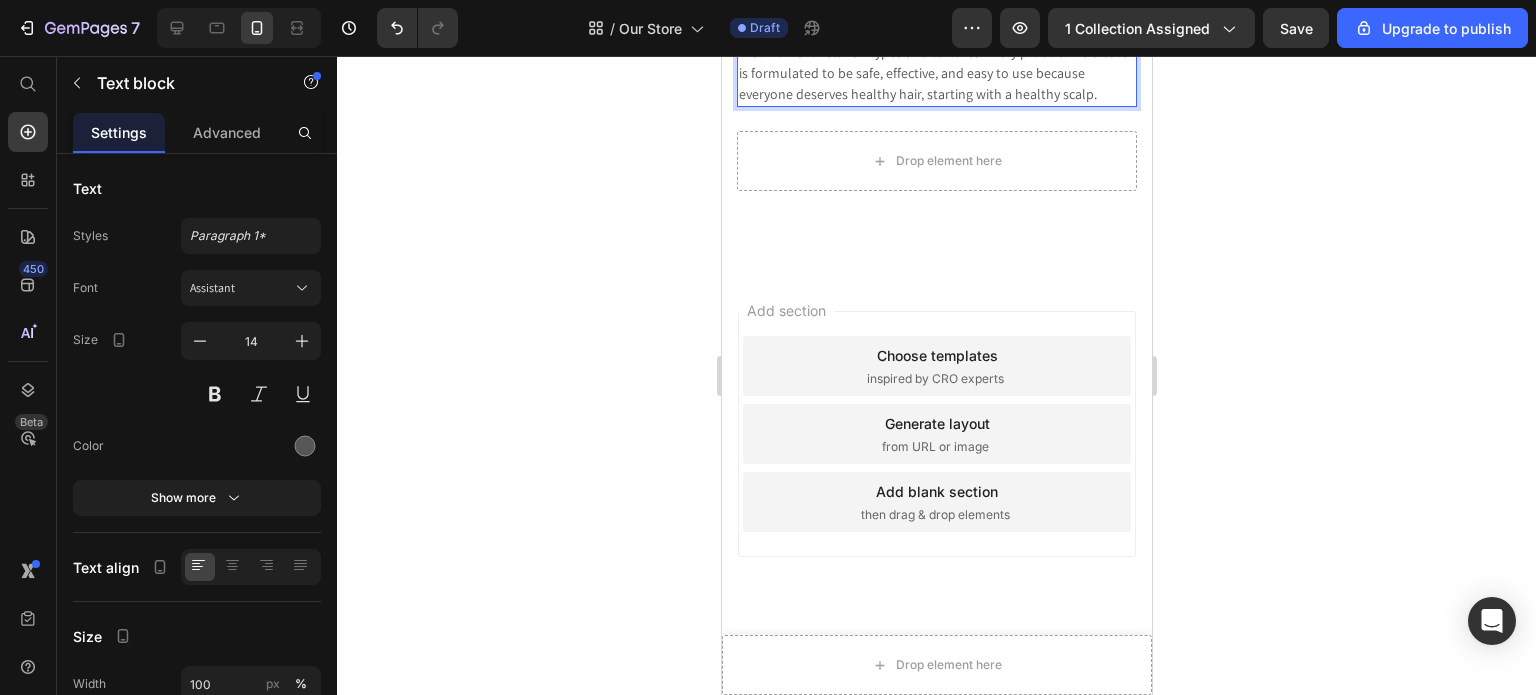 drag, startPoint x: 876, startPoint y: 283, endPoint x: 965, endPoint y: 288, distance: 89.140335 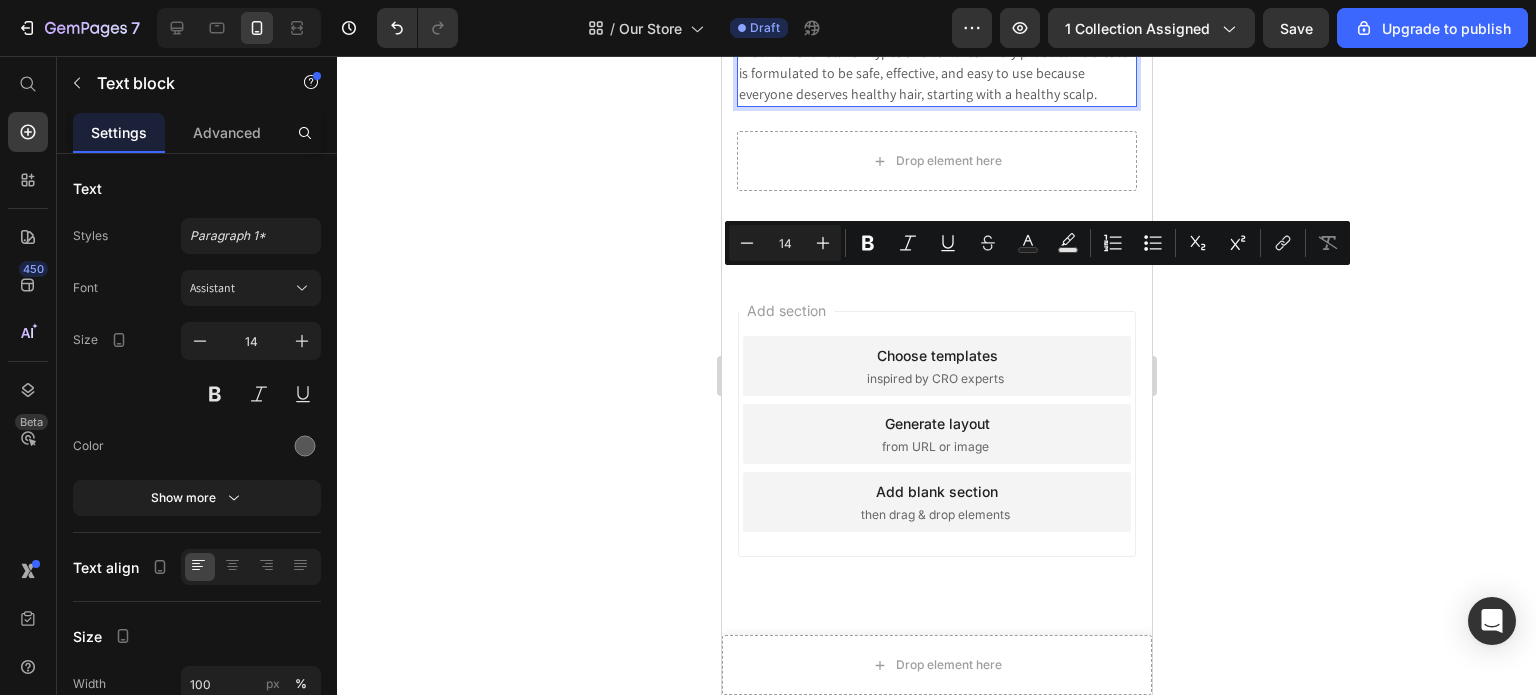 click on "That’s when we decided to go deeper. Drawing on real client experiences, we began extensive research and development to create our own line of products designed to treat the root of the problem, not just the symptoms." at bounding box center [936, -42] 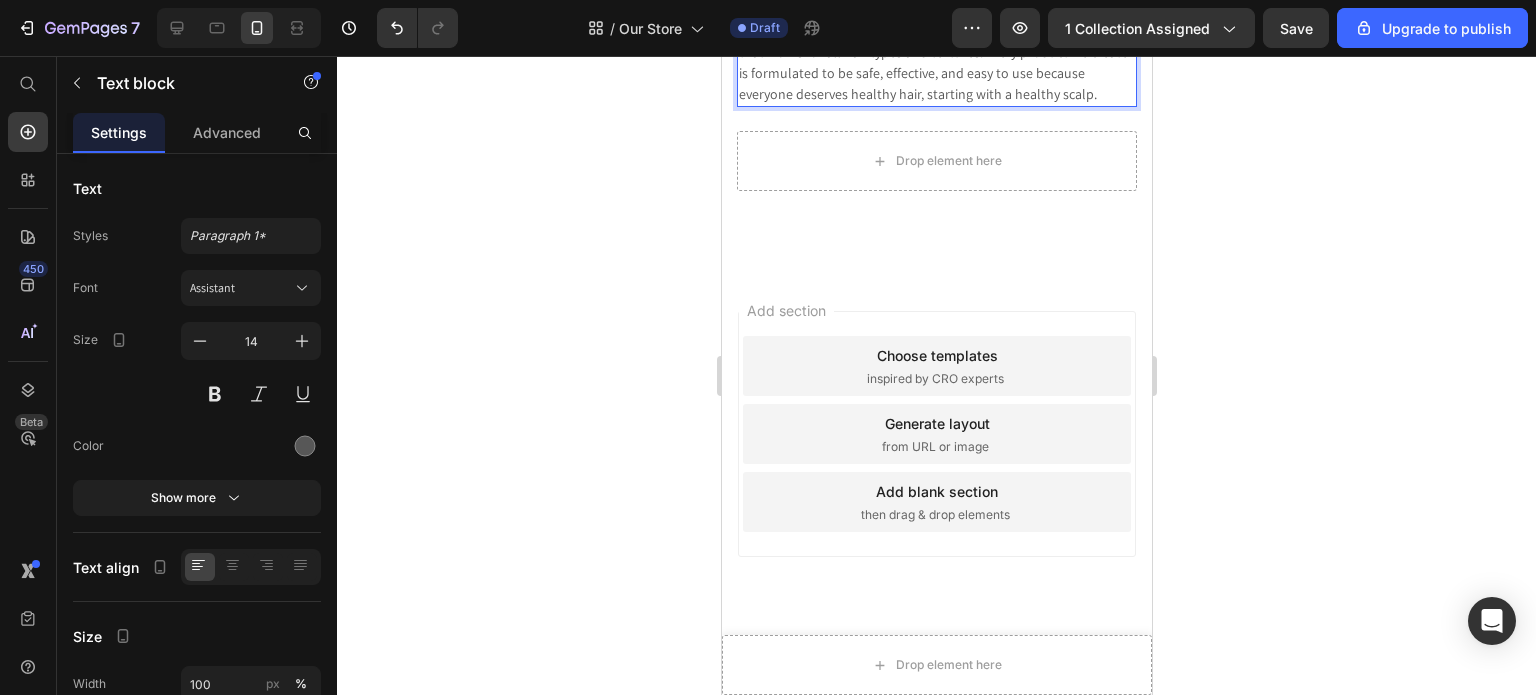 drag, startPoint x: 874, startPoint y: 280, endPoint x: 977, endPoint y: 284, distance: 103.077644 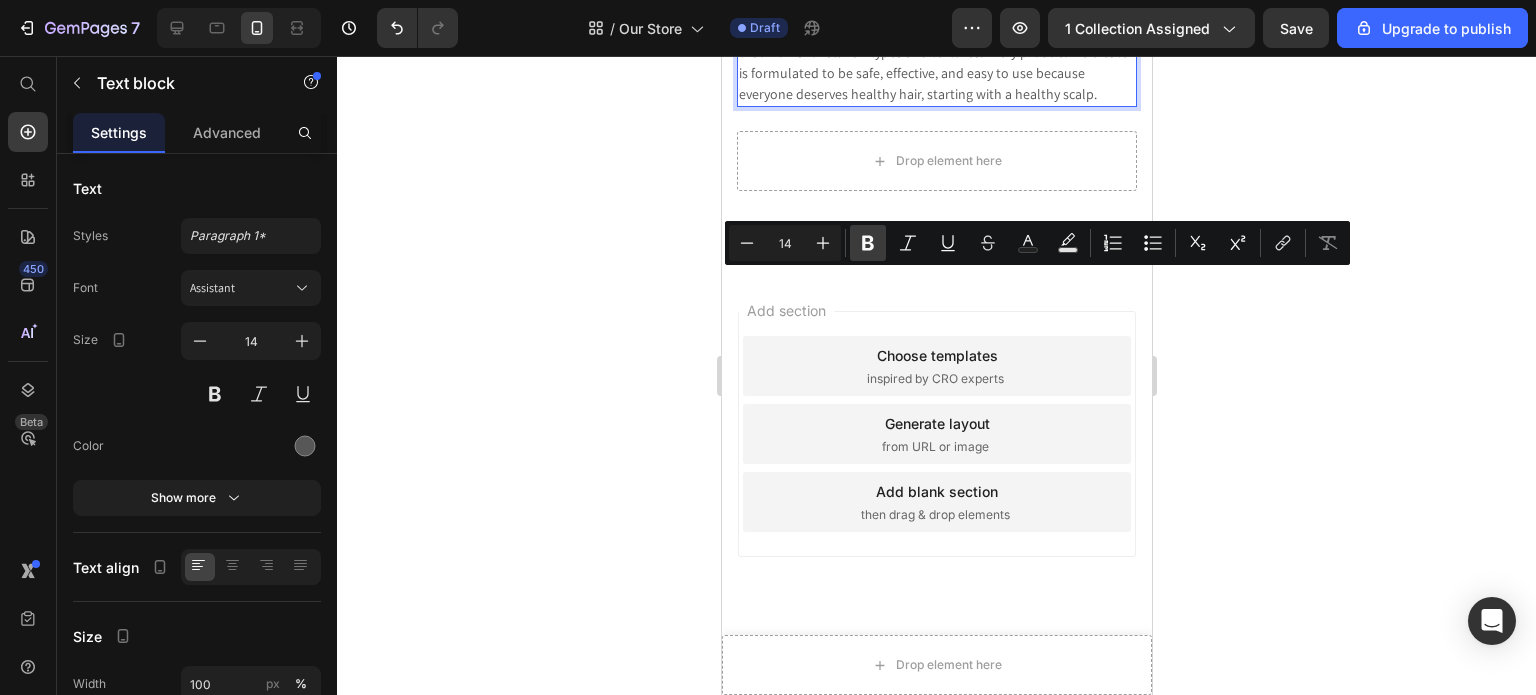 click 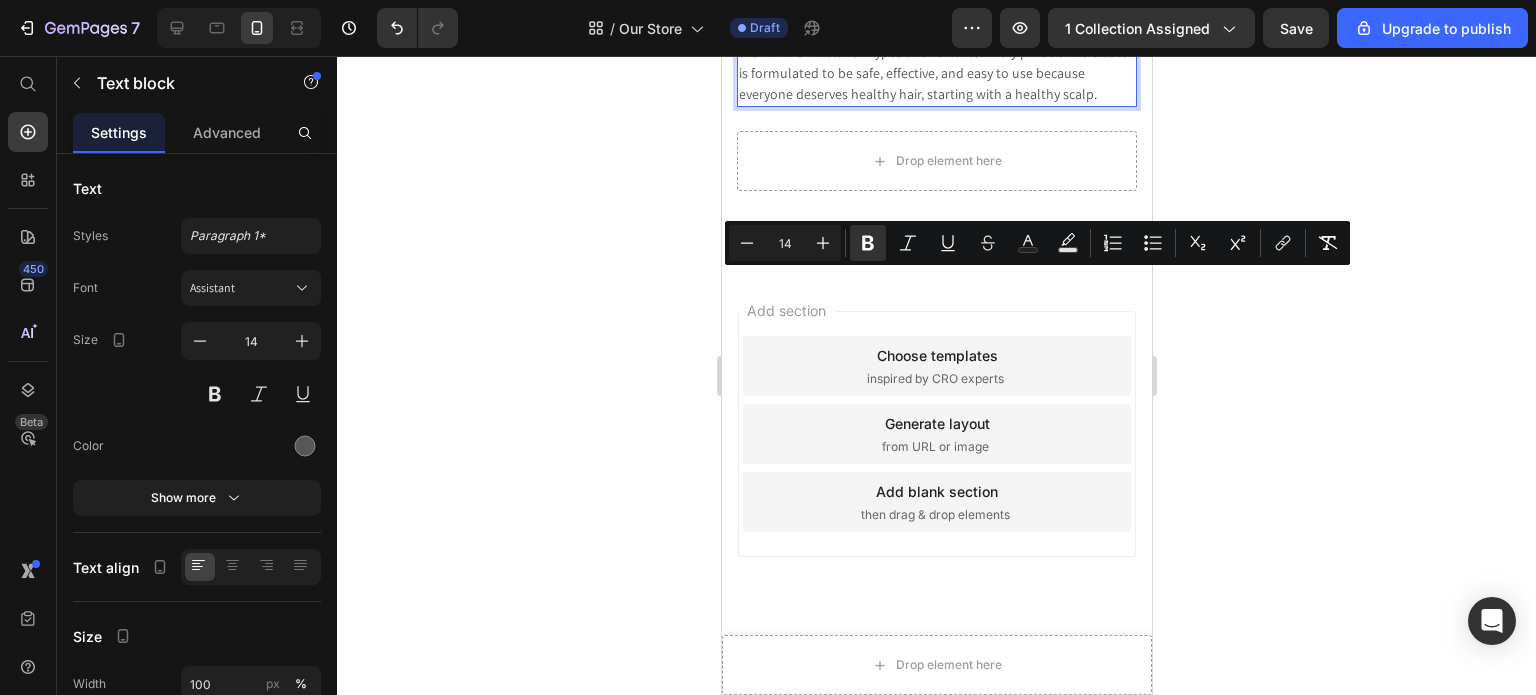 click on "We spent years working hands-on with clients and listening closely to their concerns. We noticed a pattern many people were struggling with persistent scalp issues and hair health challenges, and there just weren’t enough effective, safe solutions on the market." at bounding box center (936, -158) 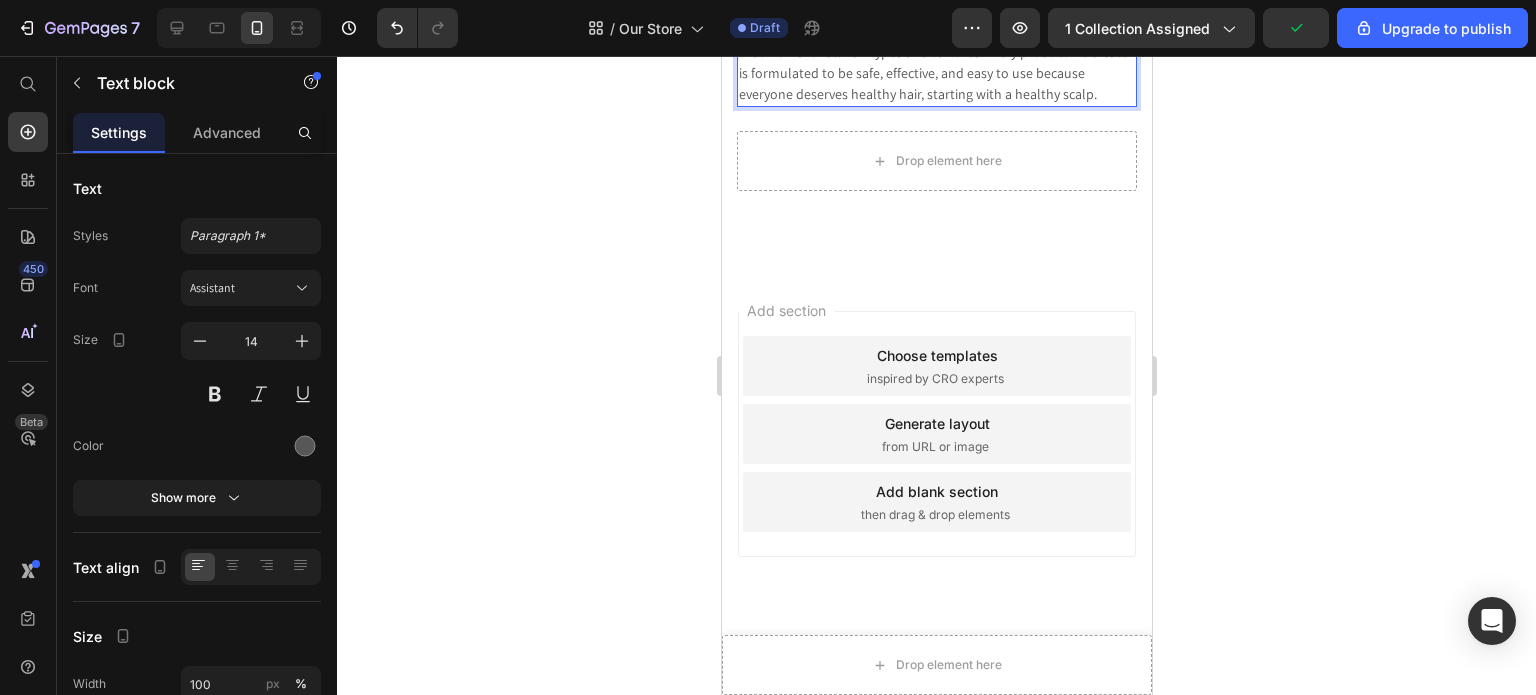 click on "We spent years working hands-on with clients and listening closely to their concerns. We noticed a pattern many people were struggling with persistent scalp issues and hair health challenges, and there just weren’t enough effective, safe solutions on the market." at bounding box center [936, -158] 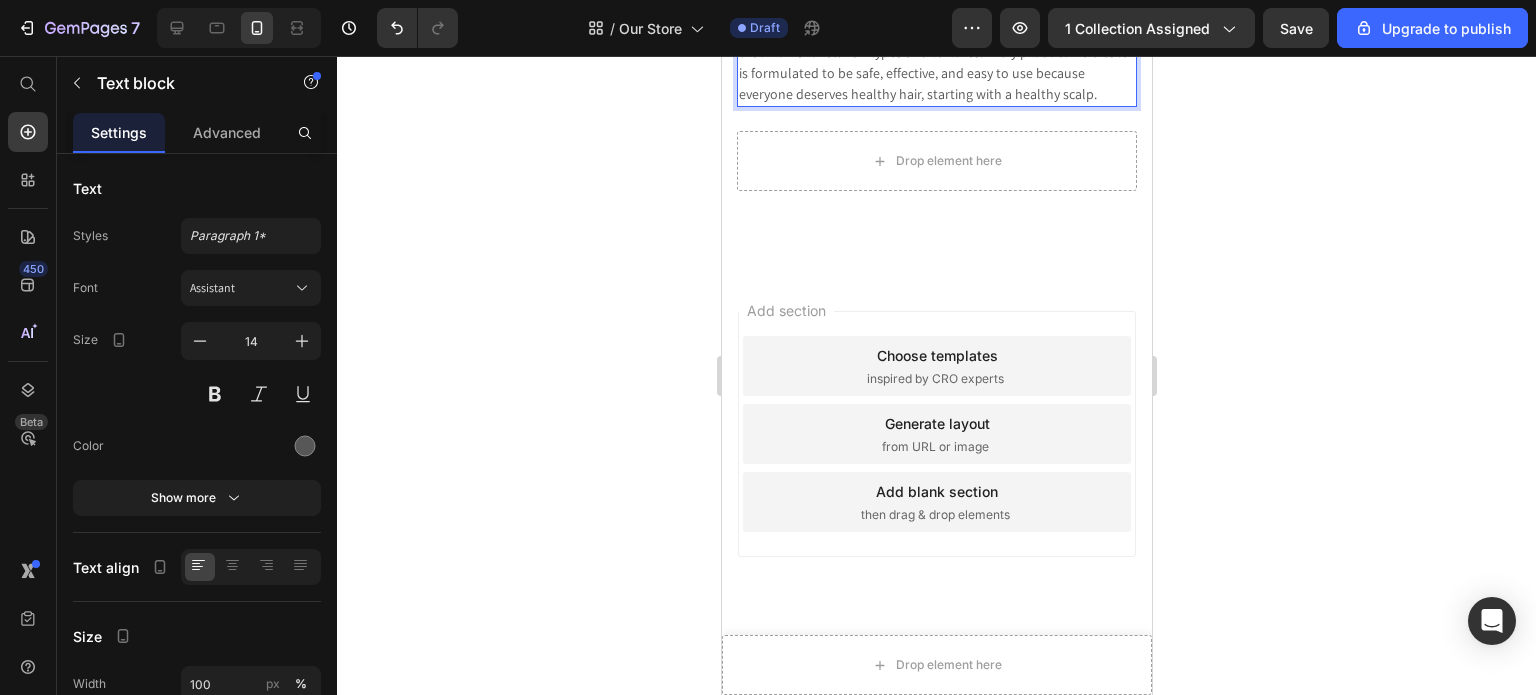 click on "We spent [YEARS]years working hands-on with clients and listening closely to their concerns. We noticed a pattern many people were struggling with persistent scalp issues and hair health challenges, and there just weren’t enough effective, safe solutions on the market." at bounding box center [936, -158] 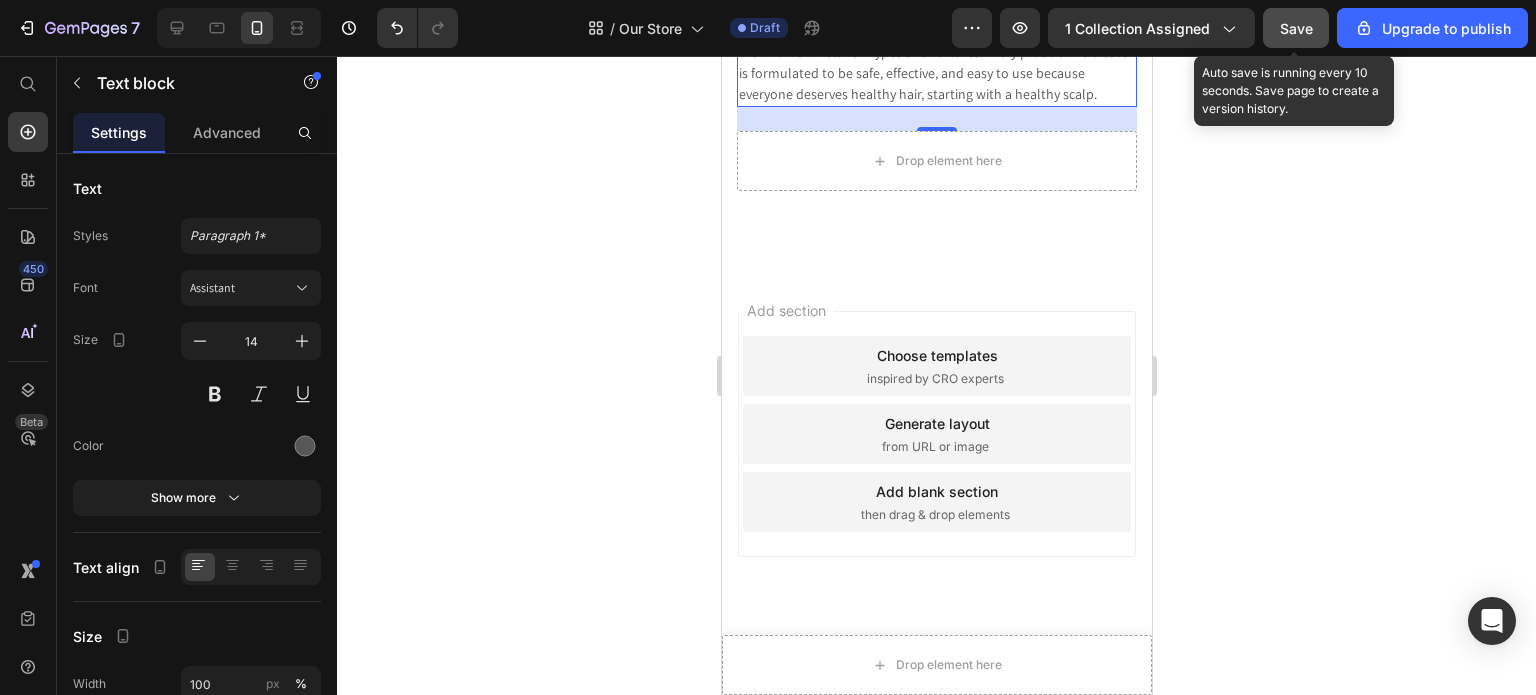 click on "Save" at bounding box center (1296, 28) 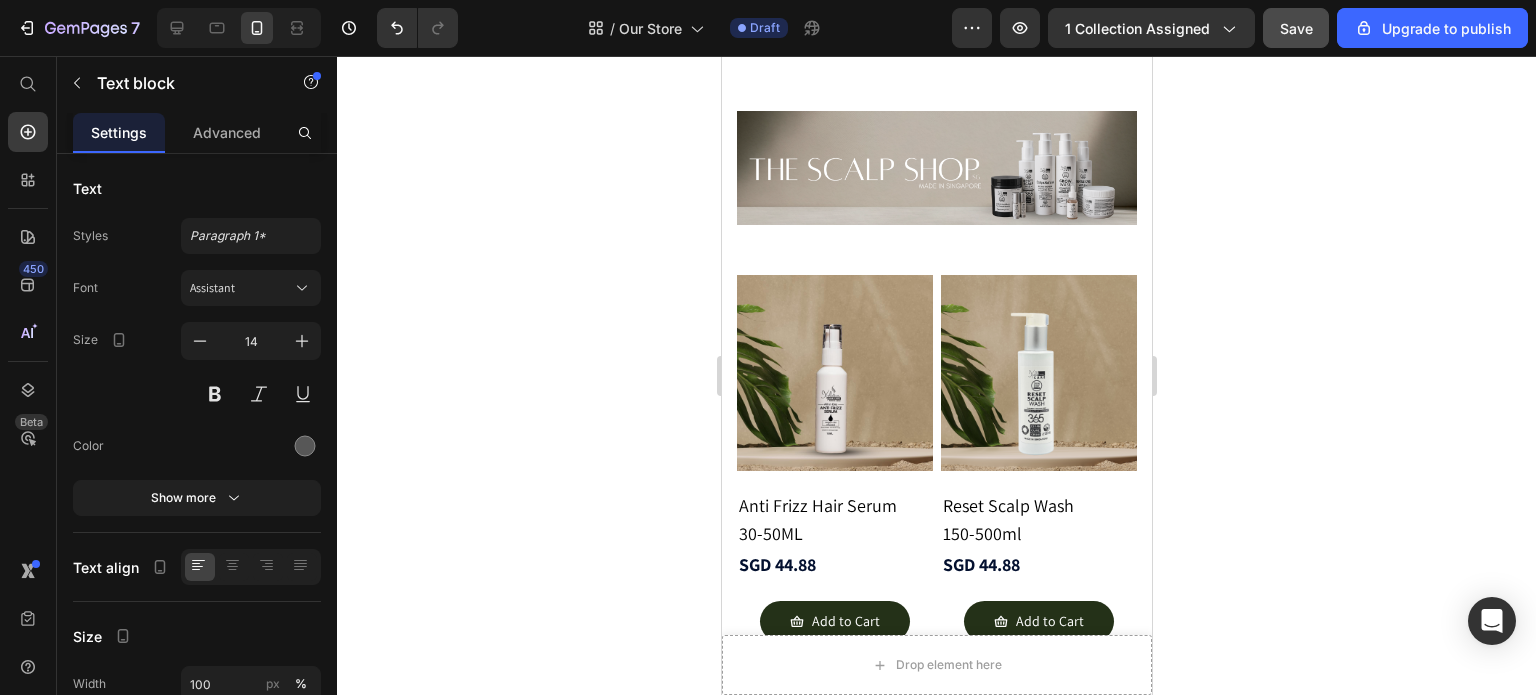 scroll, scrollTop: 1916, scrollLeft: 0, axis: vertical 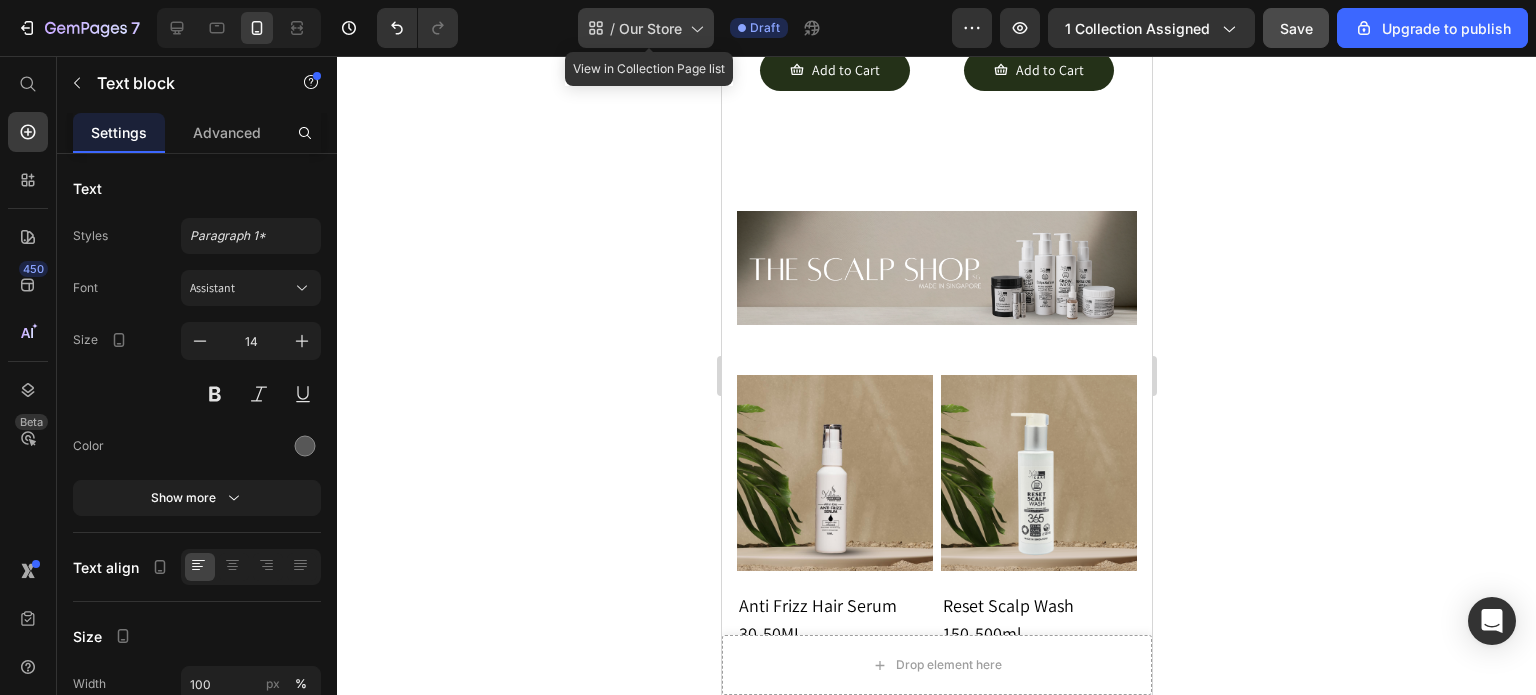 click on "/  Our Store" 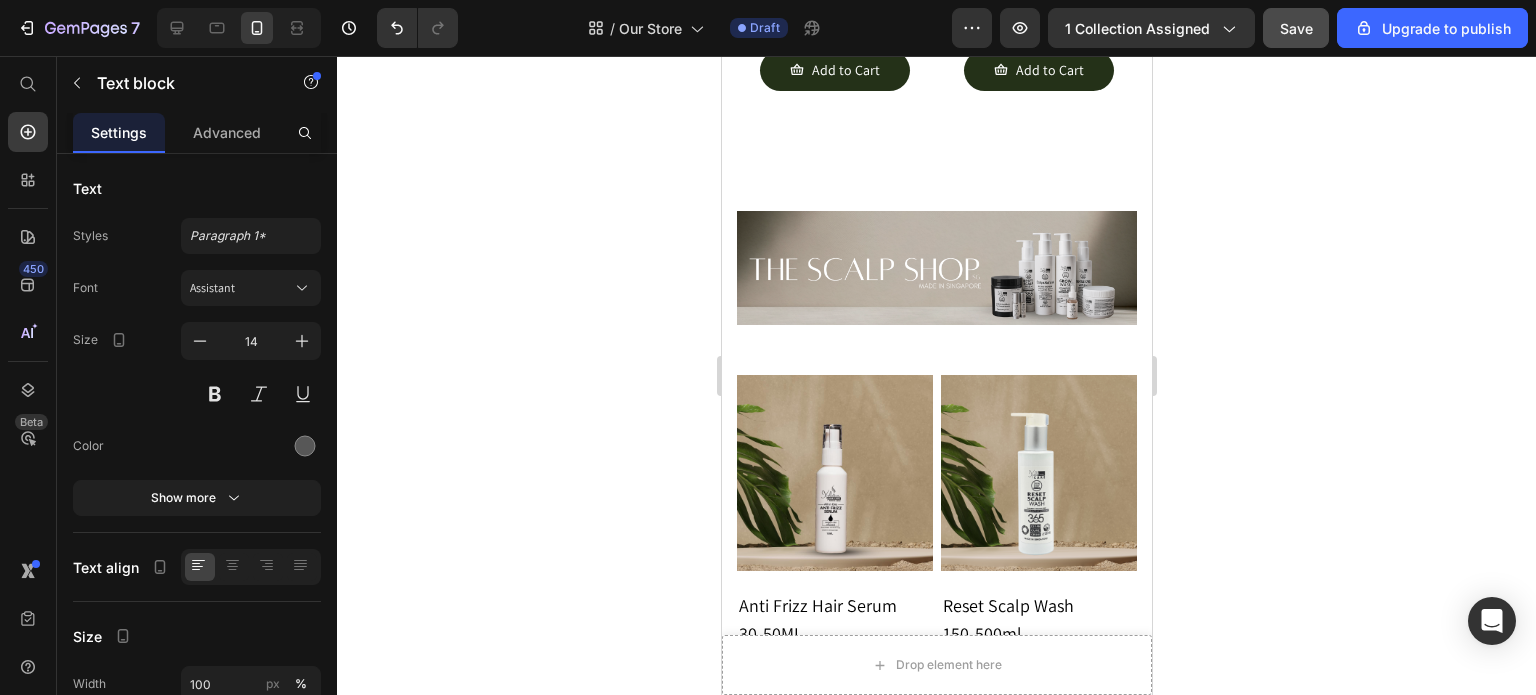 click 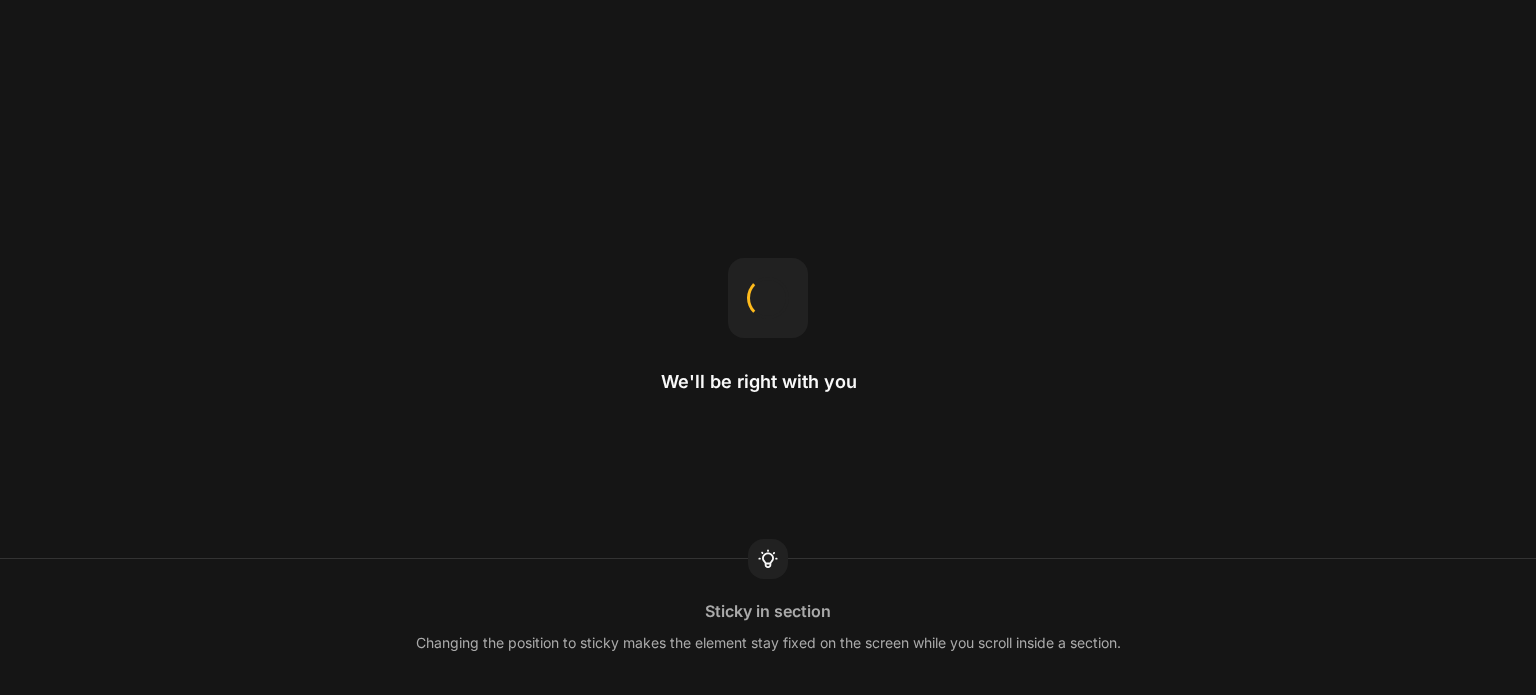 scroll, scrollTop: 0, scrollLeft: 0, axis: both 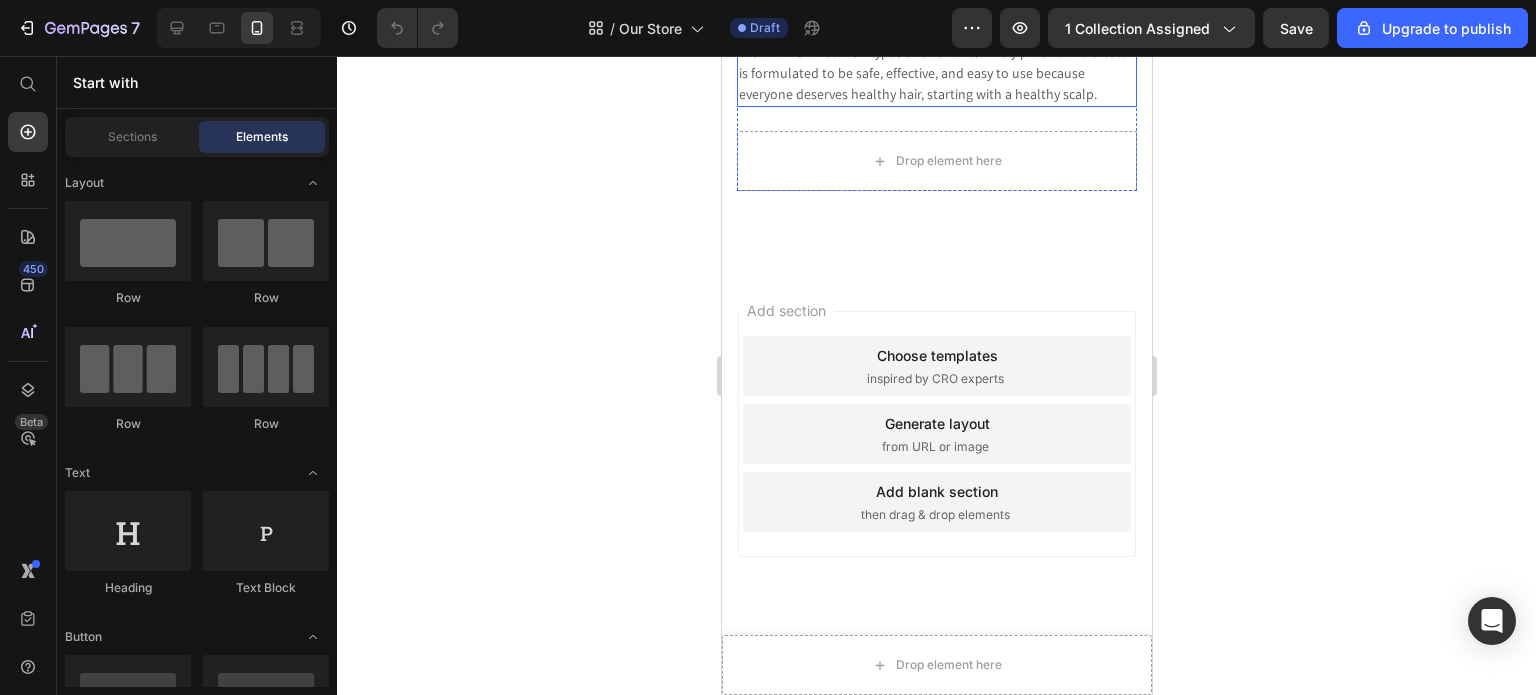 click on "Today,  XulutionCare  offers clean, science-backed scalp and haircare that works for all hair types and textures. Every product we create is formulated to be safe, effective, and easy to use because everyone deserves healthy hair, starting with a healthy scalp." at bounding box center (936, 63) 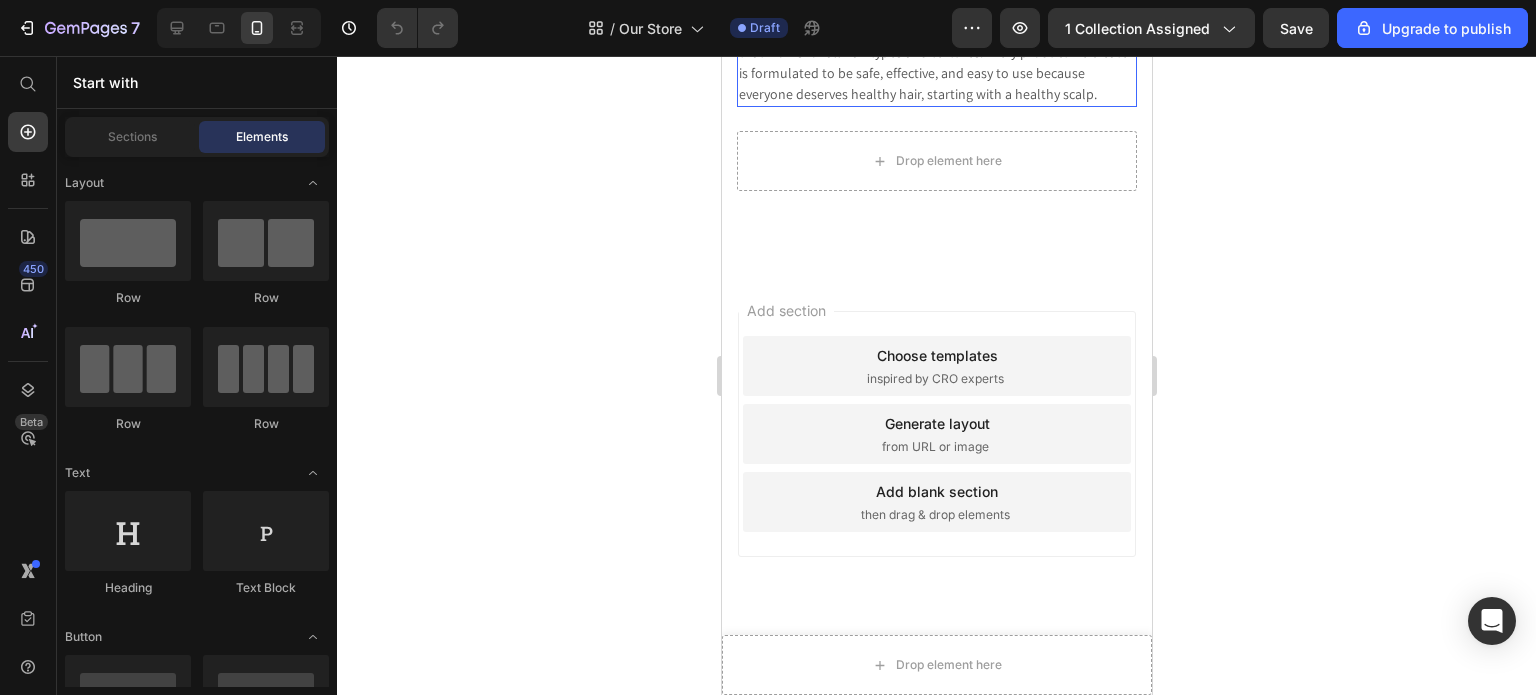 click on "Today,  XulutionCare  offers clean, science-backed scalp and haircare that works for all hair types and textures. Every product we create is formulated to be safe, effective, and easy to use because everyone deserves healthy hair, starting with a healthy scalp." at bounding box center [936, 63] 